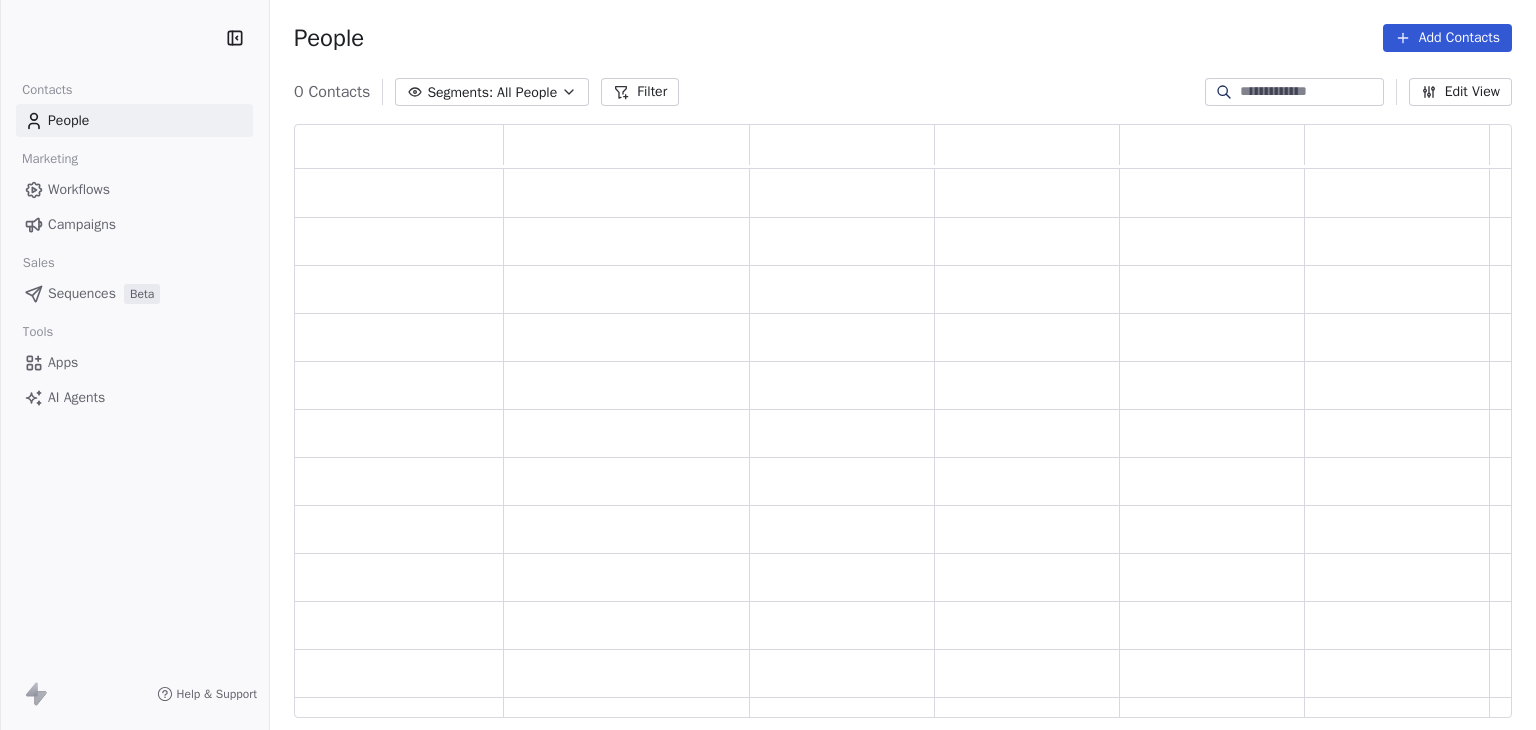 scroll, scrollTop: 0, scrollLeft: 0, axis: both 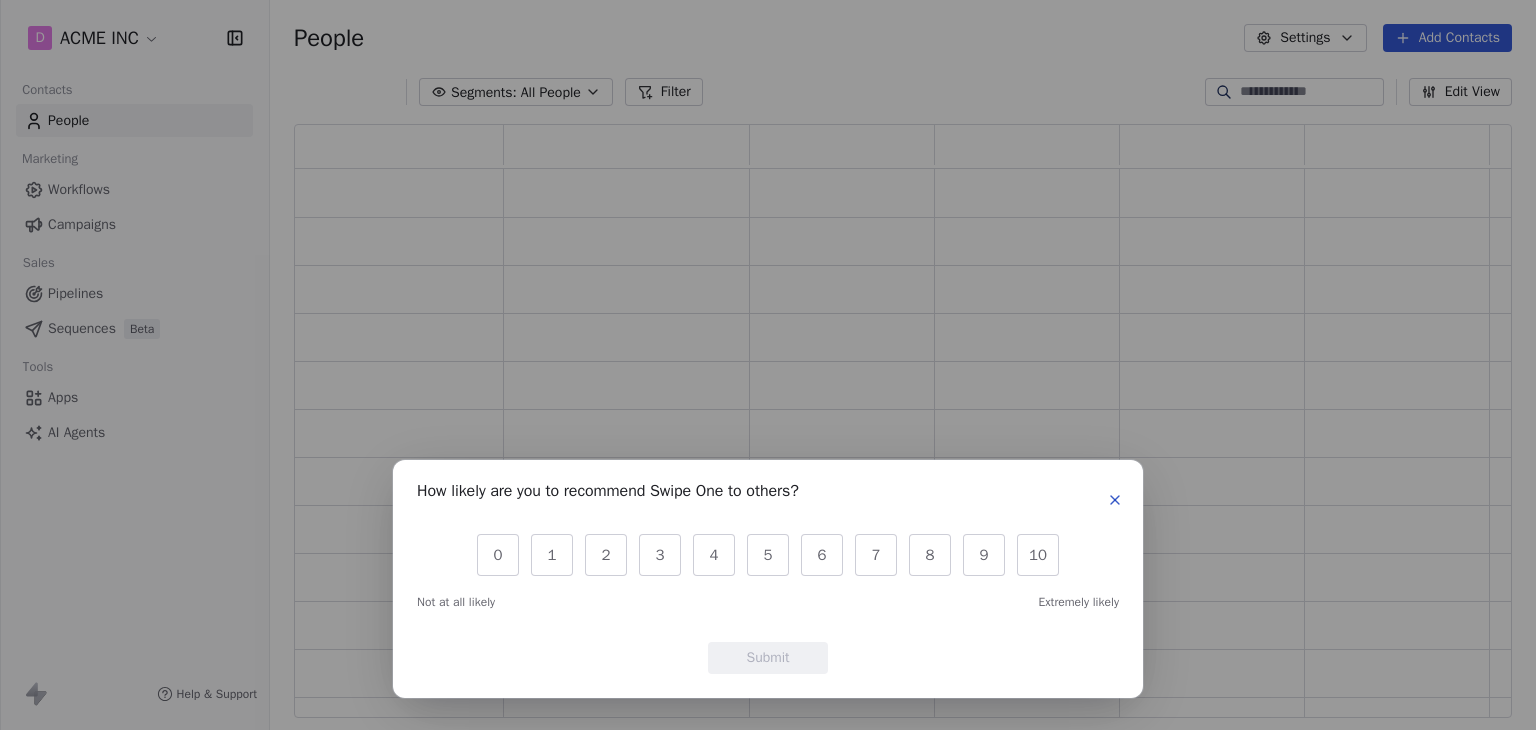 click 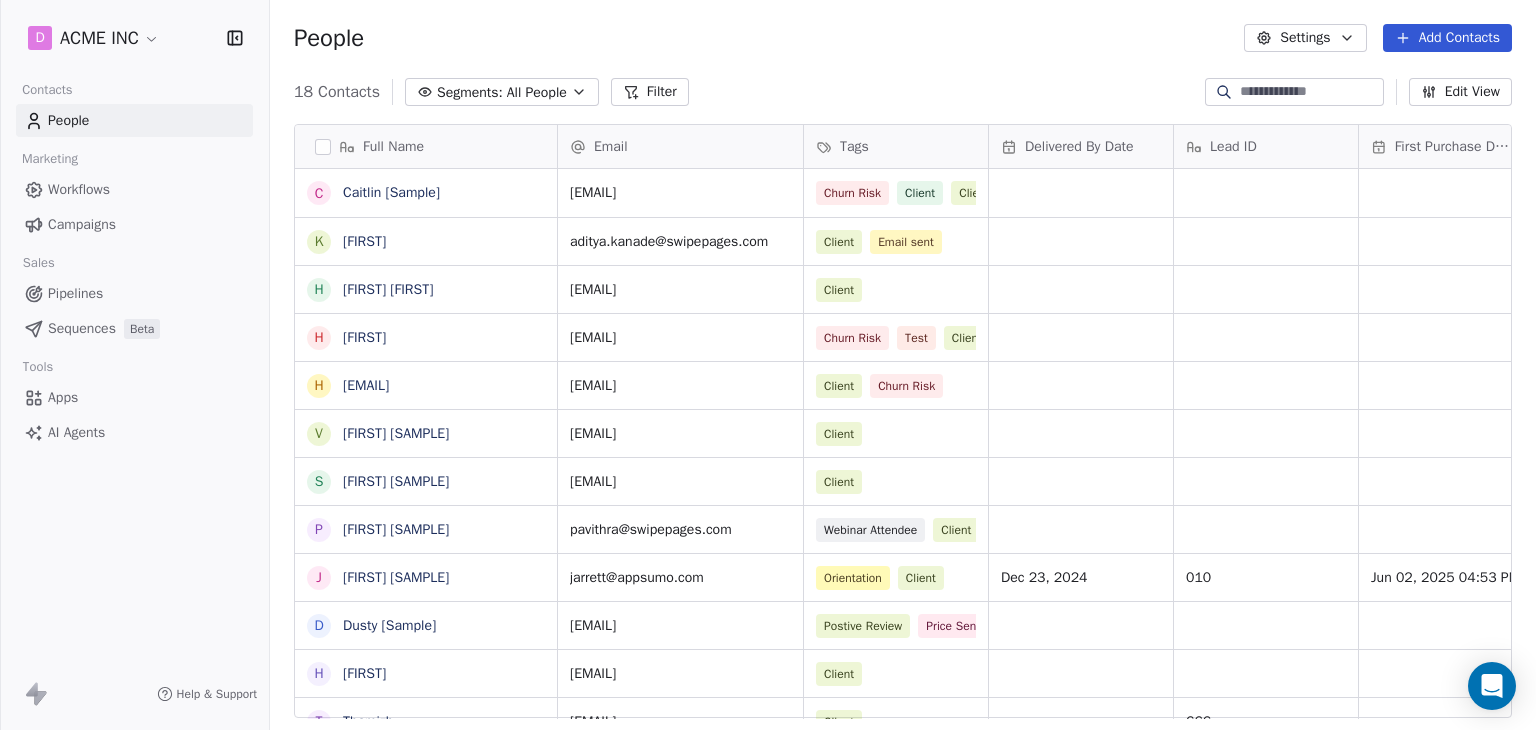 scroll, scrollTop: 16, scrollLeft: 16, axis: both 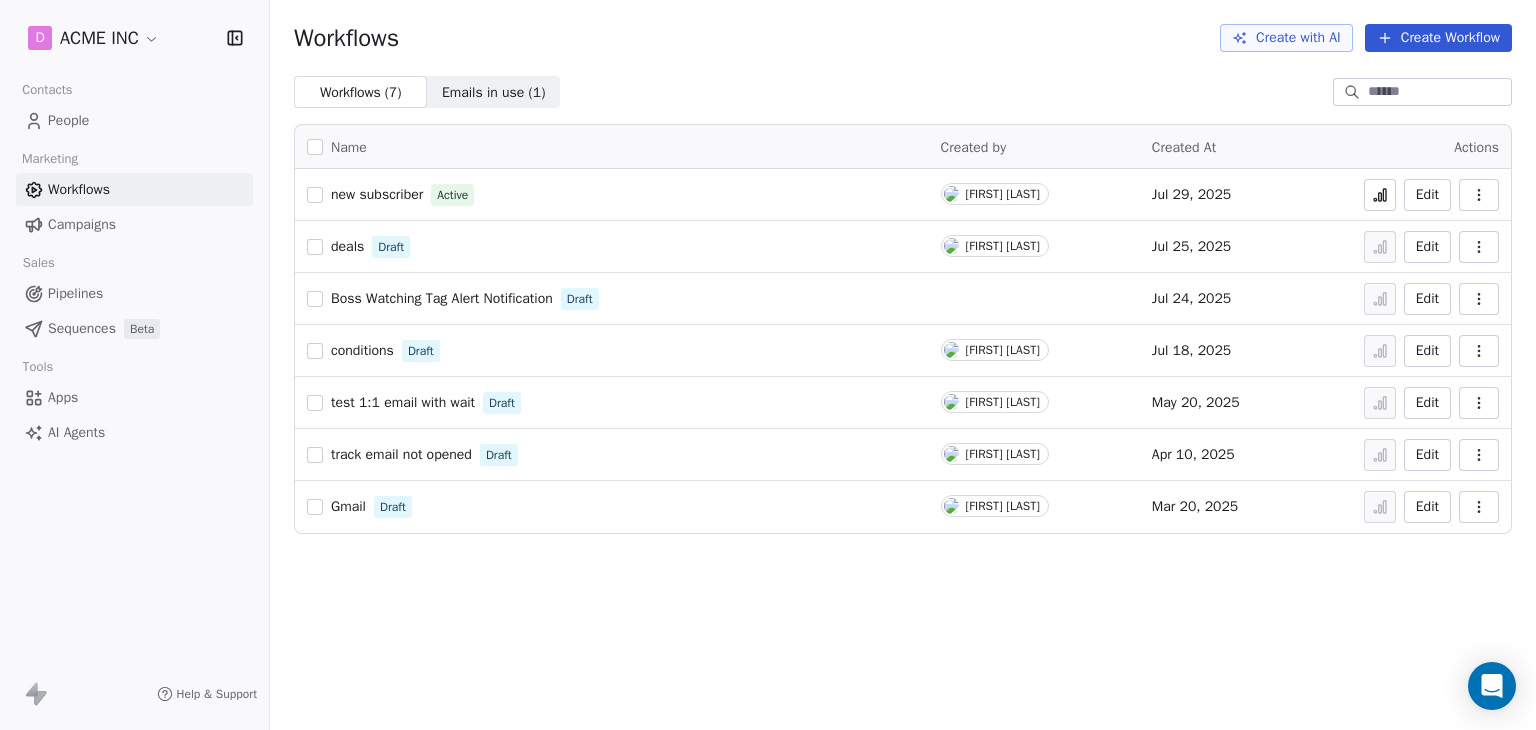click on "People" at bounding box center [68, 120] 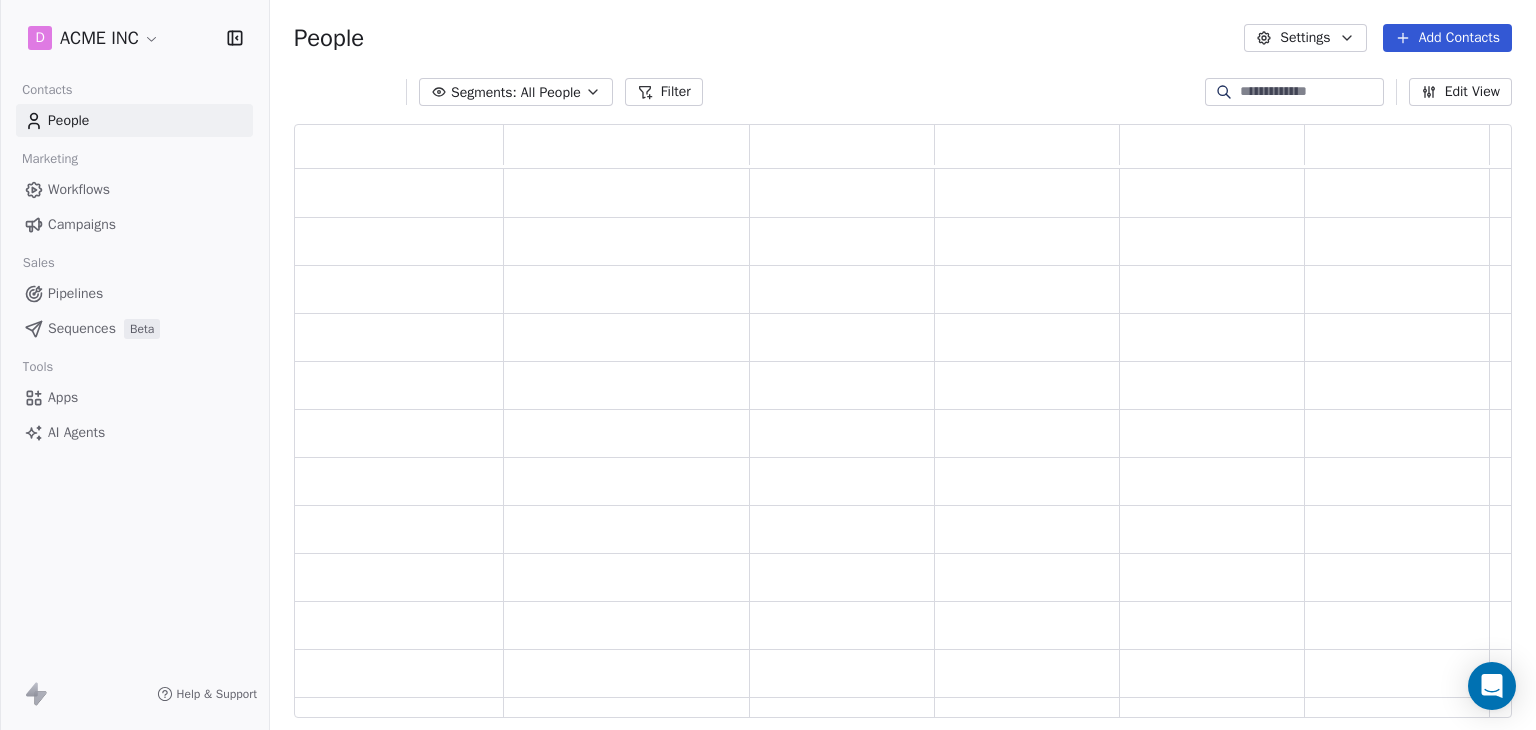 scroll, scrollTop: 16, scrollLeft: 16, axis: both 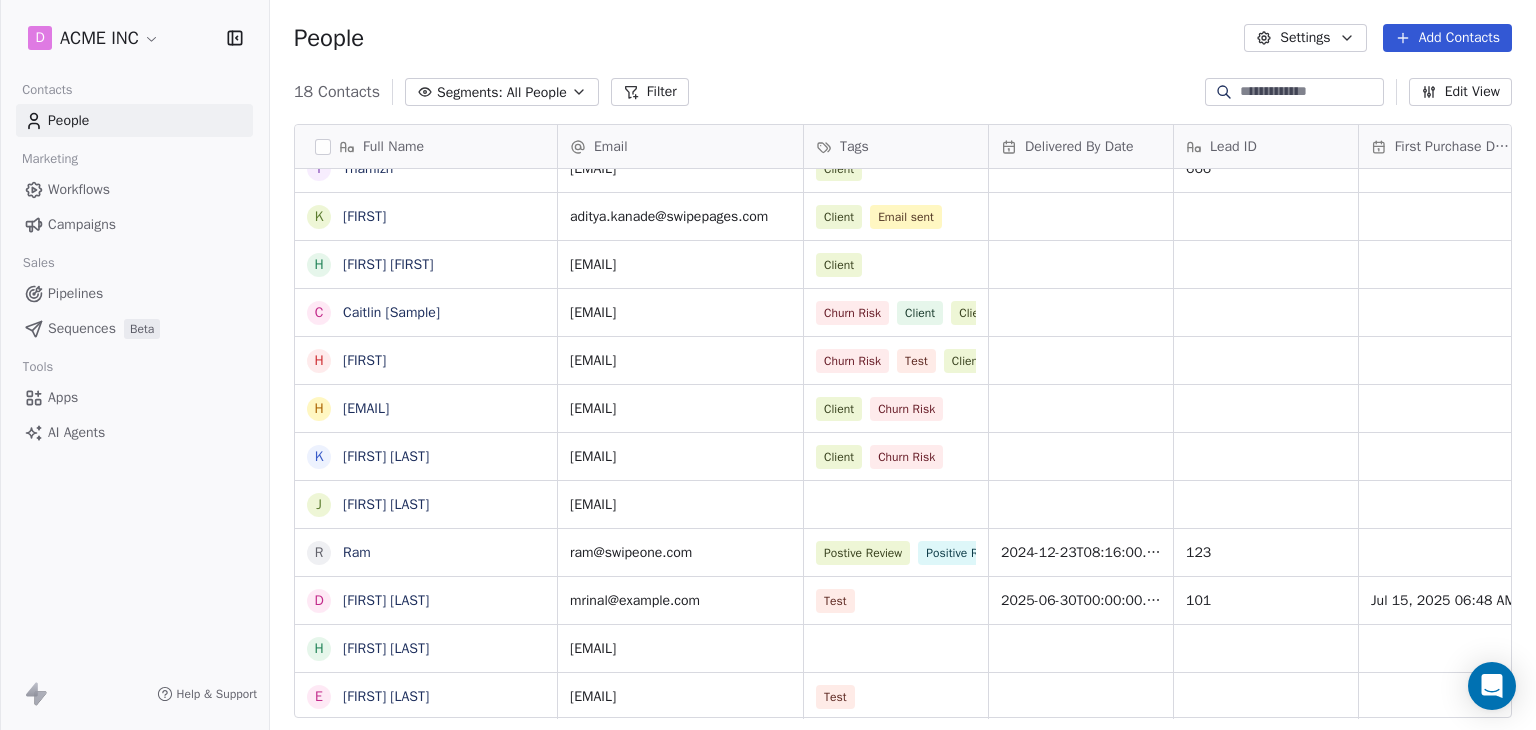 click on "Test" at bounding box center [896, 600] 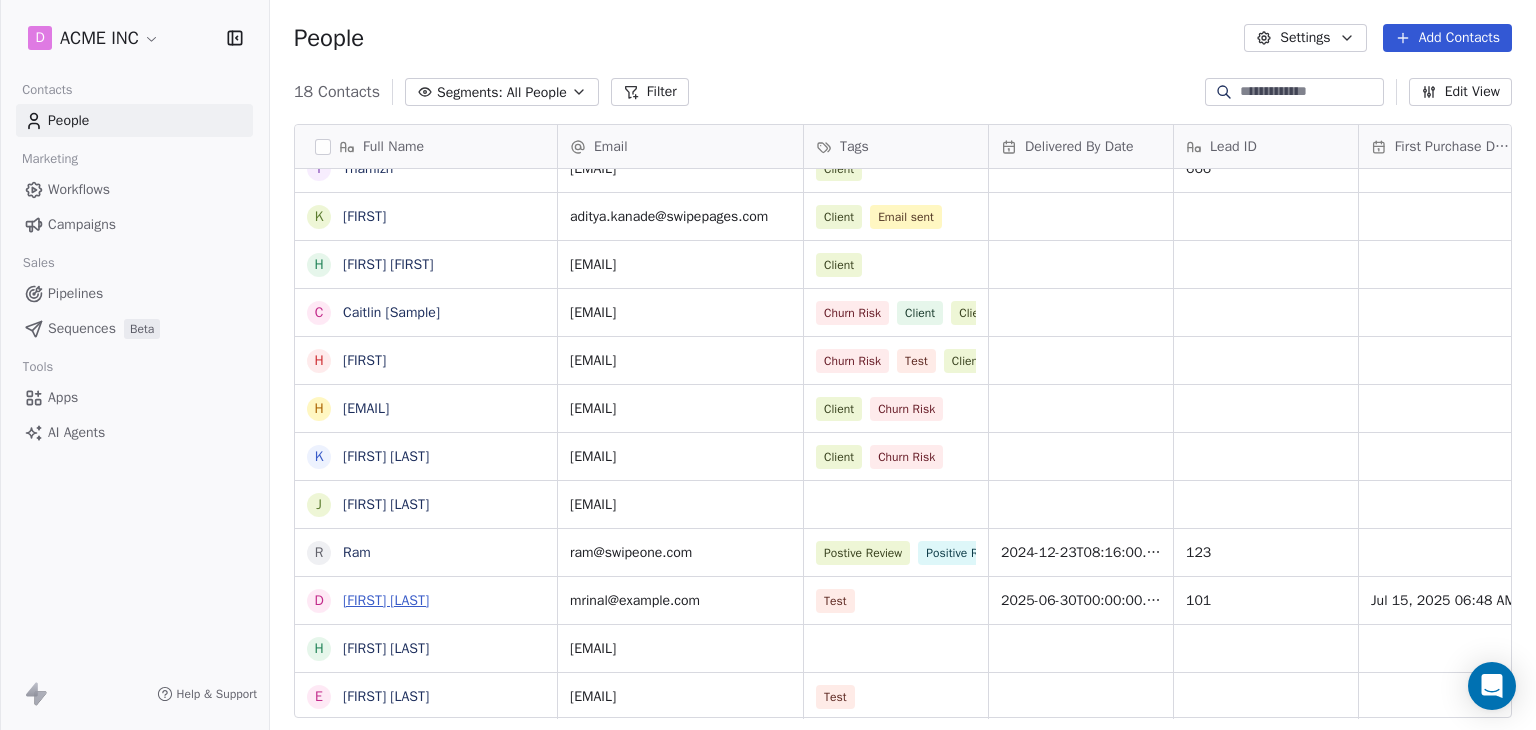 click on "Daniel Chester Hawthorne" at bounding box center (386, 600) 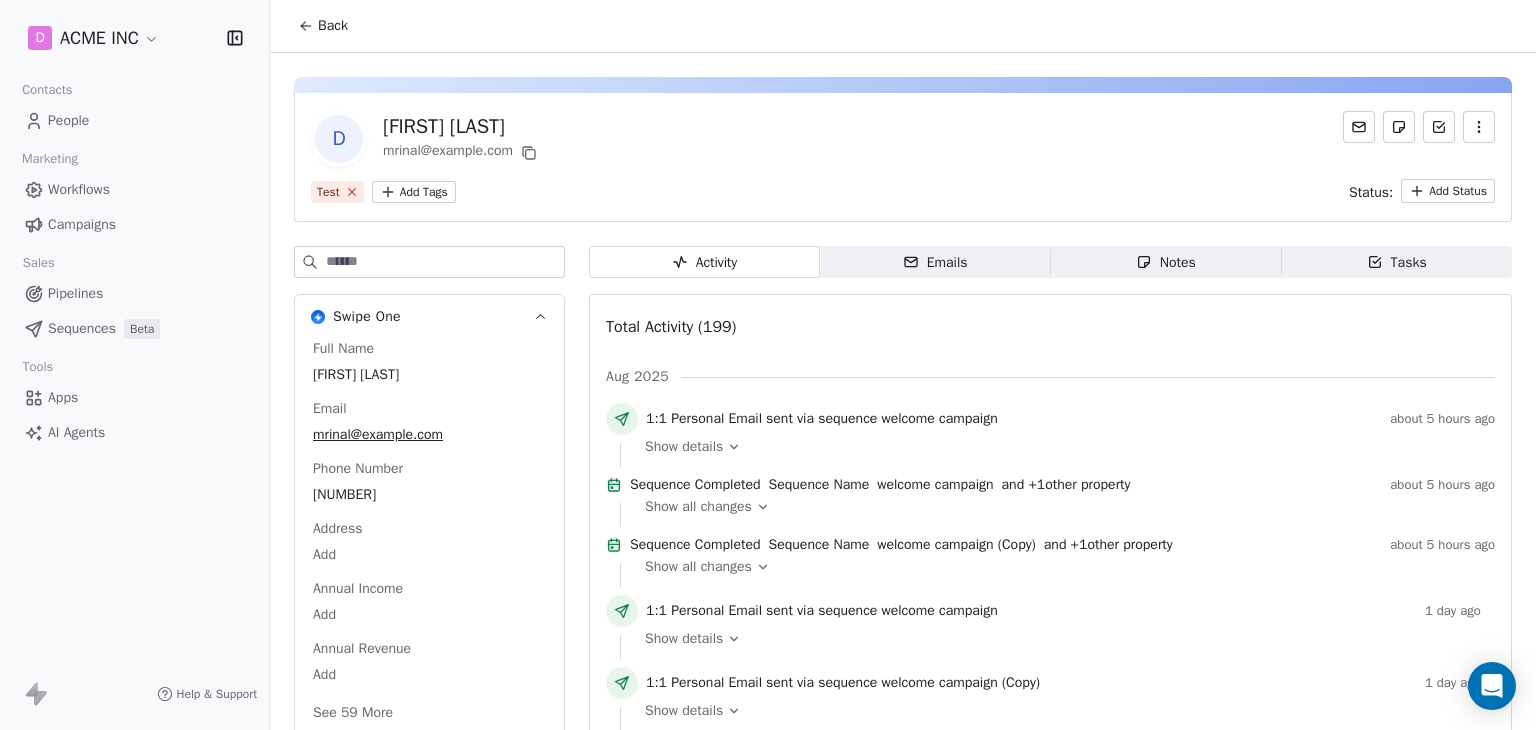 click 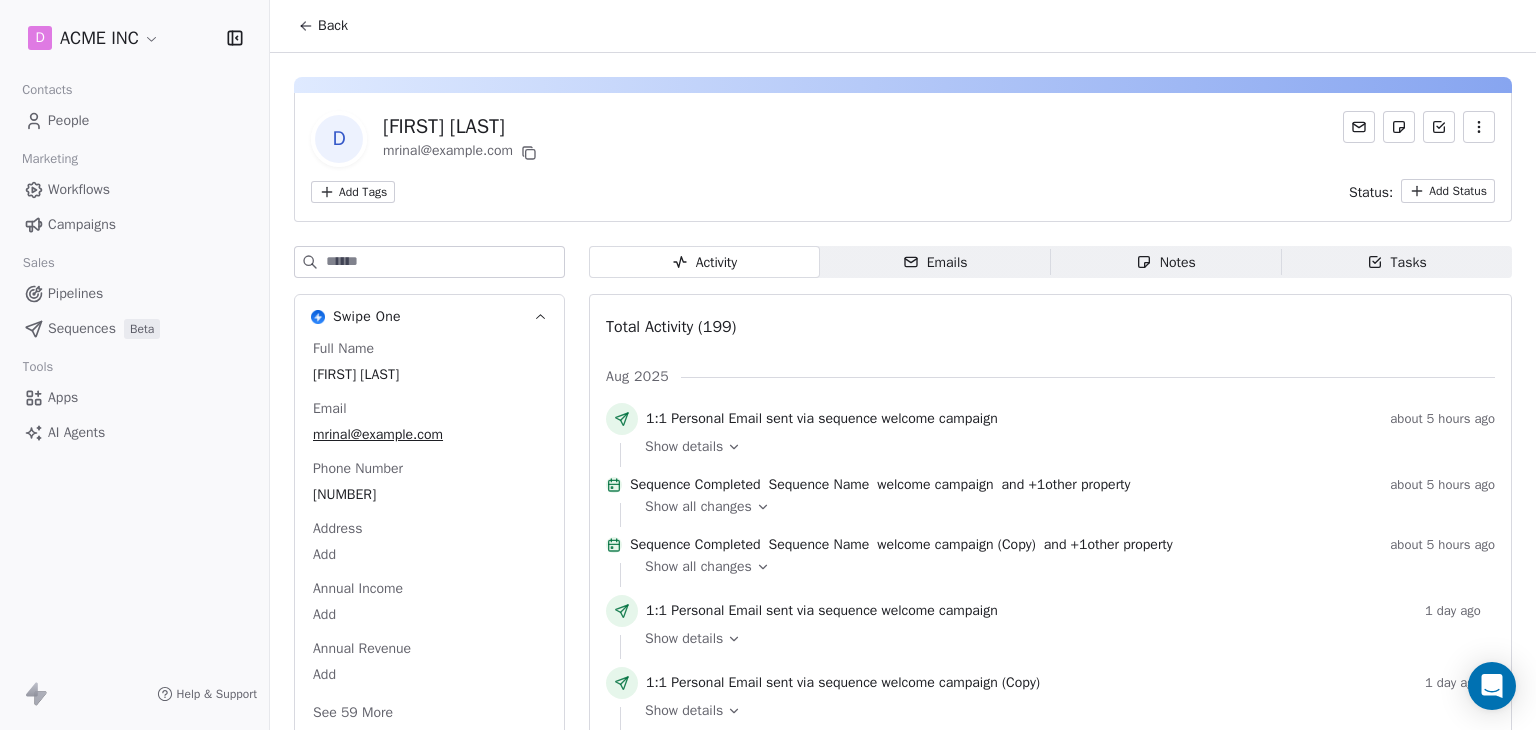 click on "Back" at bounding box center [333, 26] 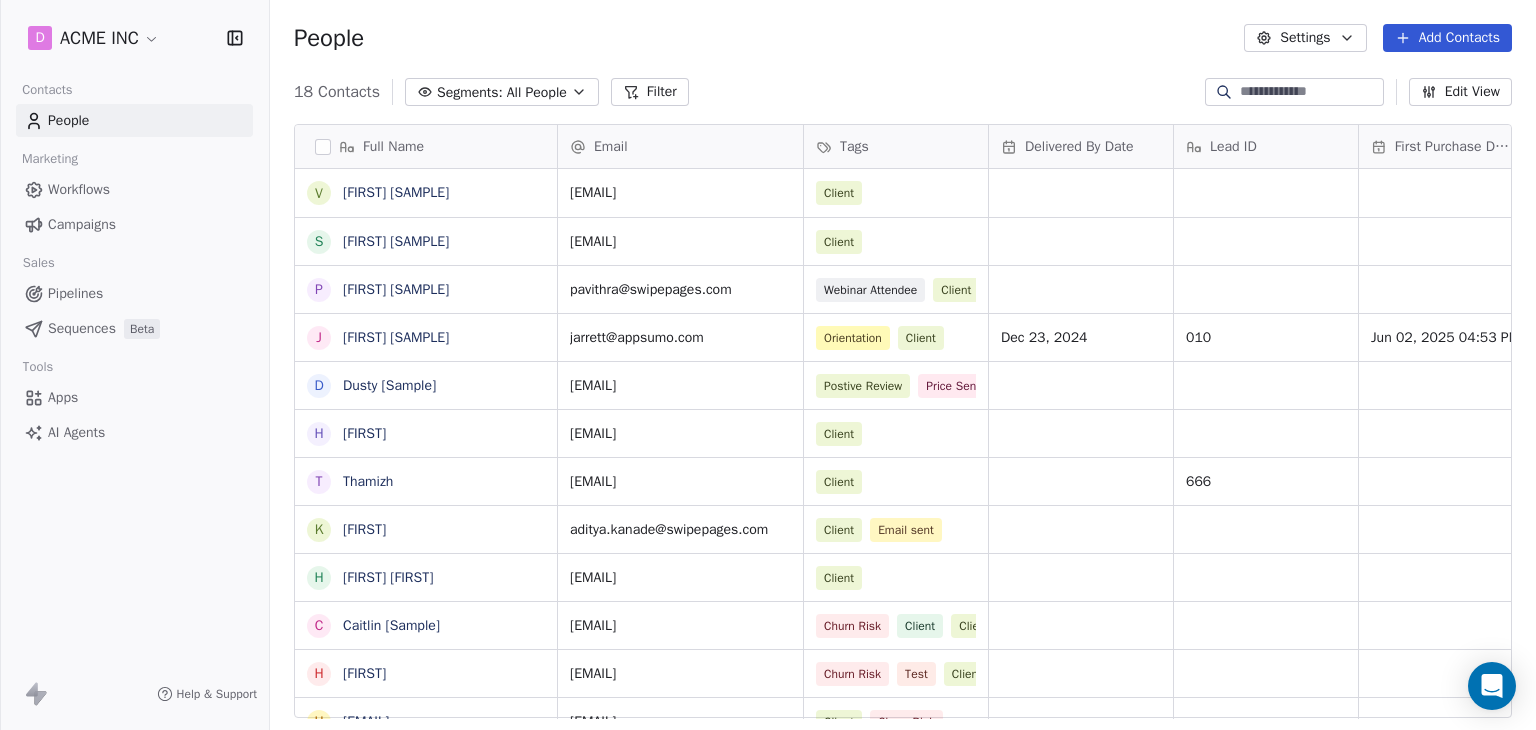 scroll, scrollTop: 313, scrollLeft: 0, axis: vertical 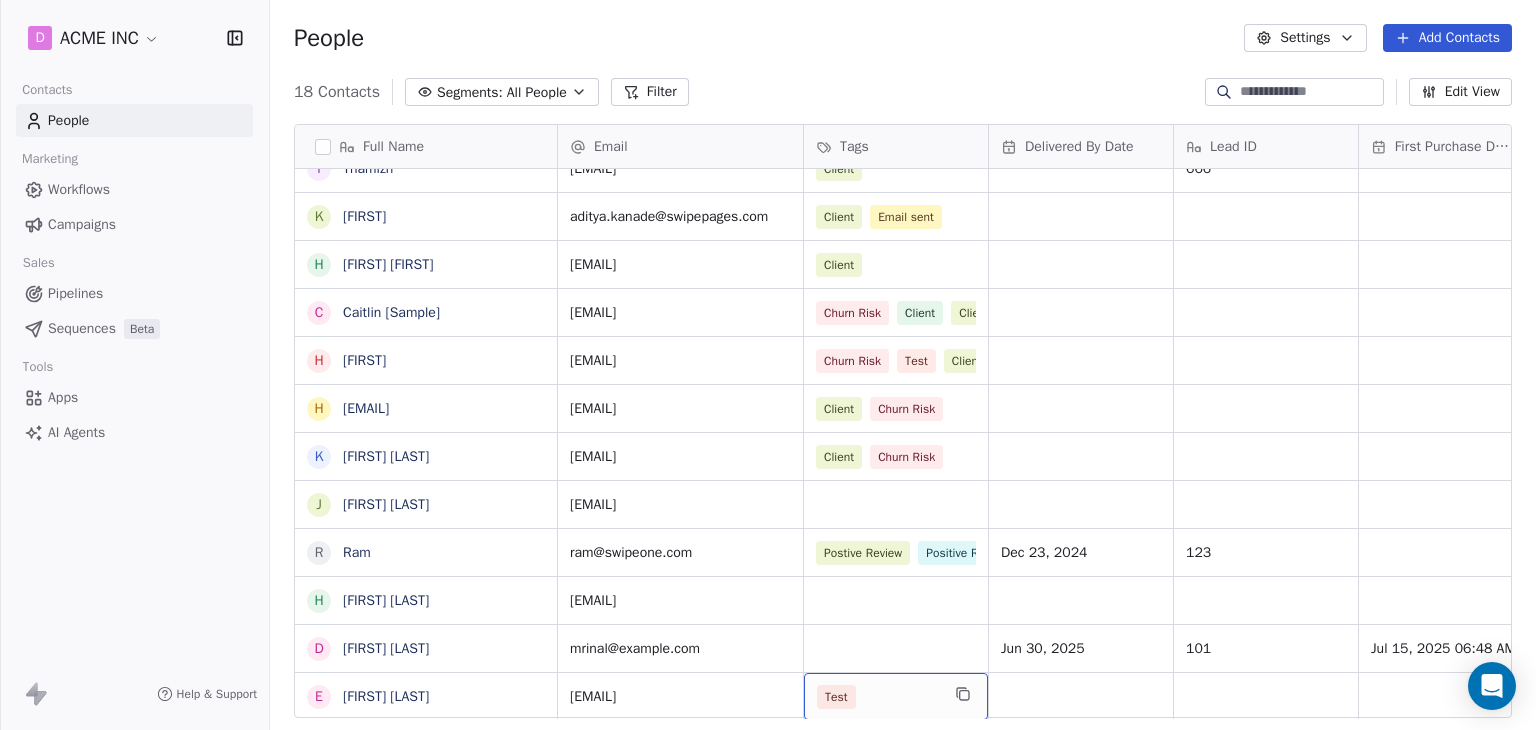 click on "Test" at bounding box center (878, 697) 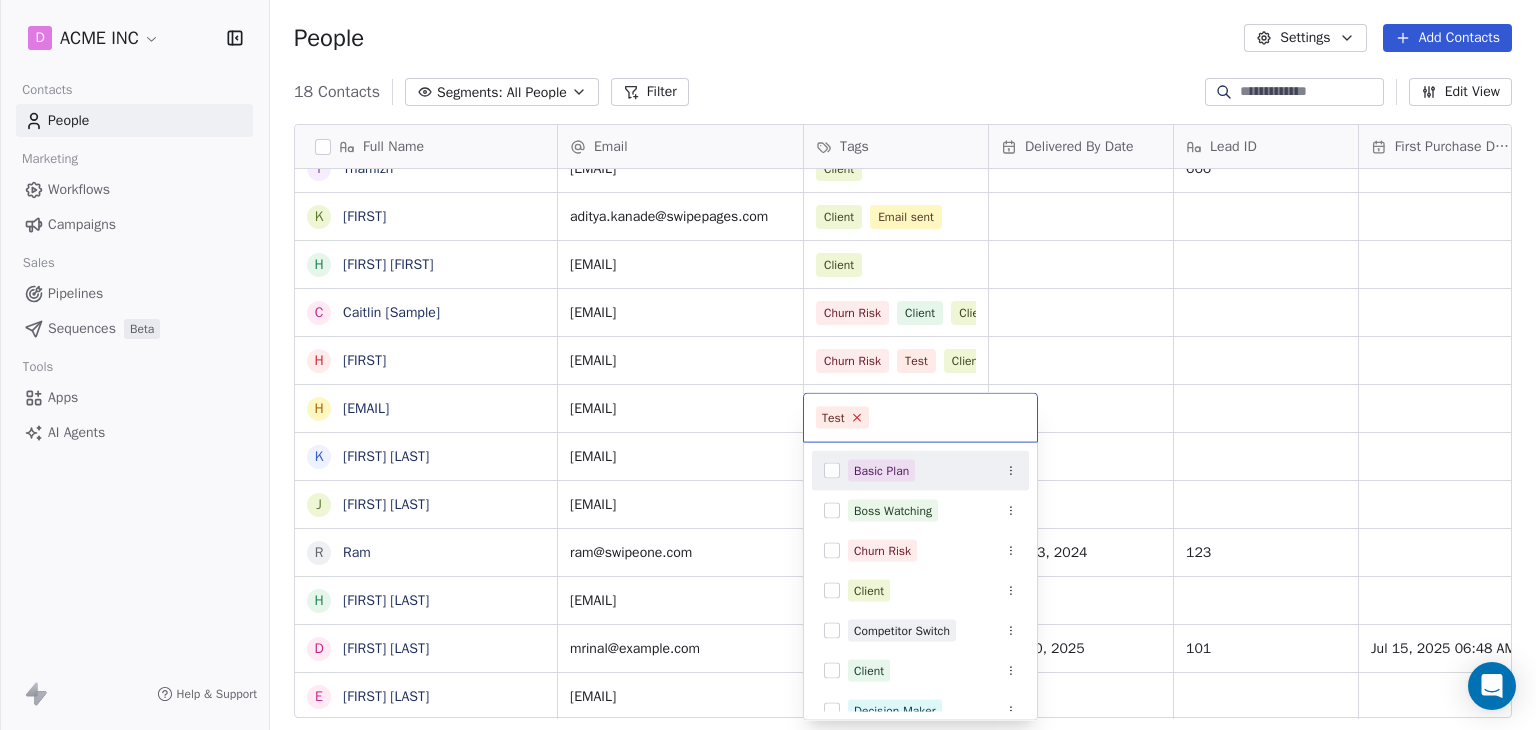 click 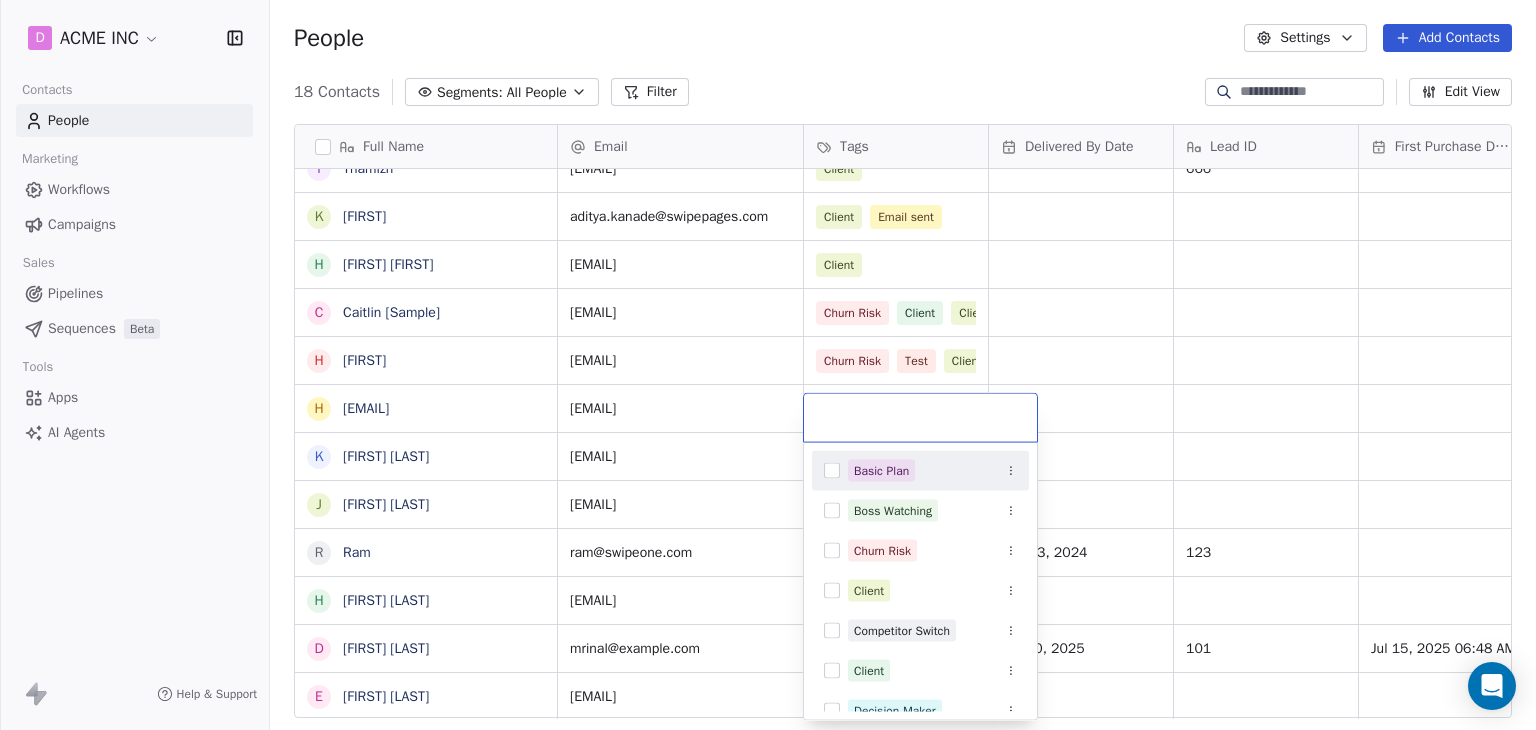 click on "D ACME INC Contacts People Marketing Workflows Campaigns Sales Pipelines Sequences Beta Tools Apps AI Agents Help & Support People Settings  Add Contacts 18 Contacts Segments: All People Filter  Edit View Tag Add to Sequence Export Full Name V Vanessa [Sample] S Swami [Sample] P Pavithra [Sample] J Jarrett [Sample] D Dusty [Sample] H Harinder T Thamizh K Ken h harry Harry C Caitlin [Sample] H Harinder h harinder@test.com K Ken Kanade J Jane Doe R Ram H Harinder Kaur D Daniel Chester Hawthorne E Ellis Karls Email Tags Delivered By Date Lead ID First Purchase Date IST Website Country Address vanessa@appsumo.com Client fostergroup.com United States swami@swipeone.com Client millerindustries.com Germany pavithra@swipepages.com Webinar Attendee Client techinnovators.in India jarrett@appsumo.com Orientation Client Dec 23, 2024 010 Jun 02, 2025 04:53 PM designworks.de Germany dusty@appsumo.com Postive Review Price Sensitive My New Lead Client elenaconsults.es Spain blosson89@yahoo.com Client thamizh@swipepages.com" at bounding box center [768, 365] 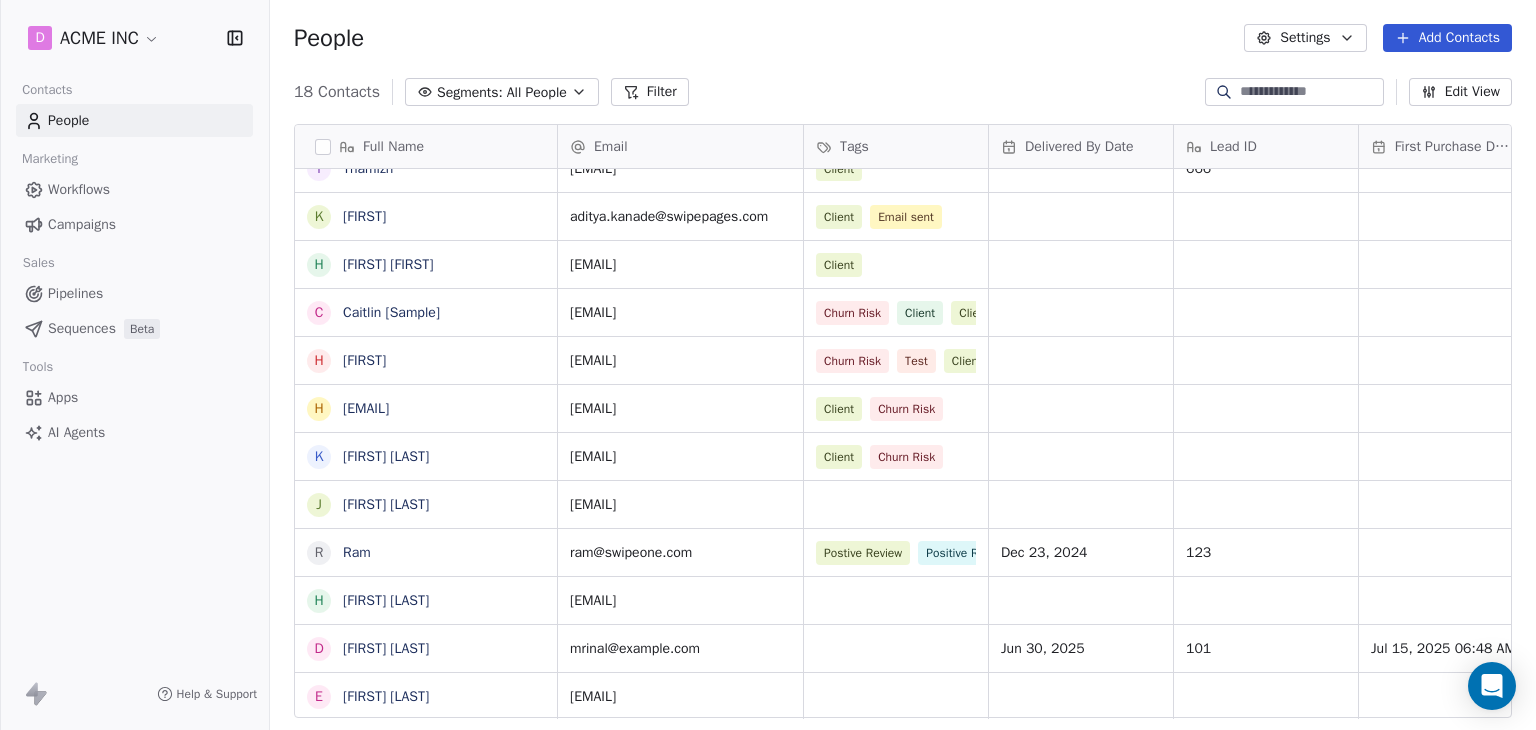scroll, scrollTop: 0, scrollLeft: 0, axis: both 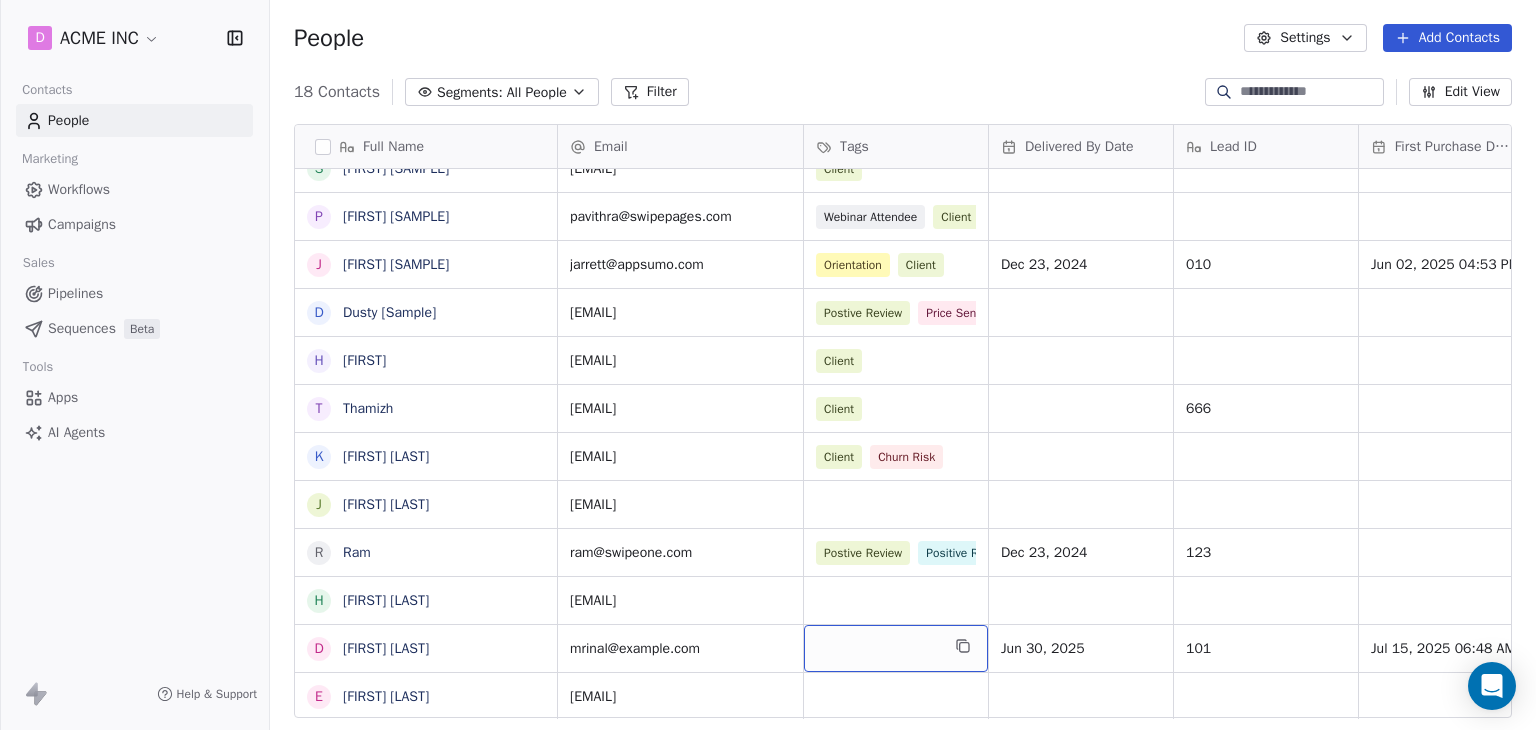 click at bounding box center (896, 648) 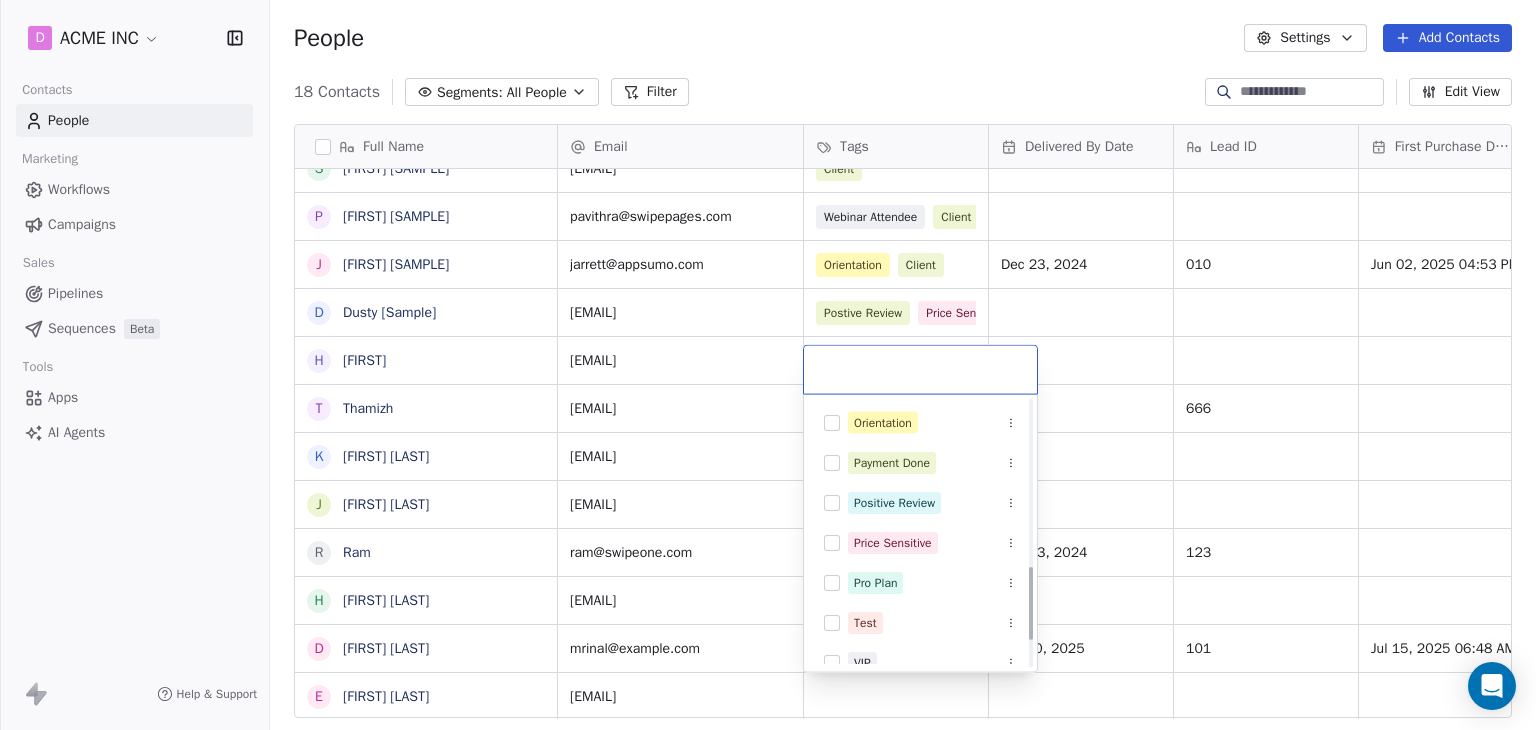 scroll, scrollTop: 698, scrollLeft: 0, axis: vertical 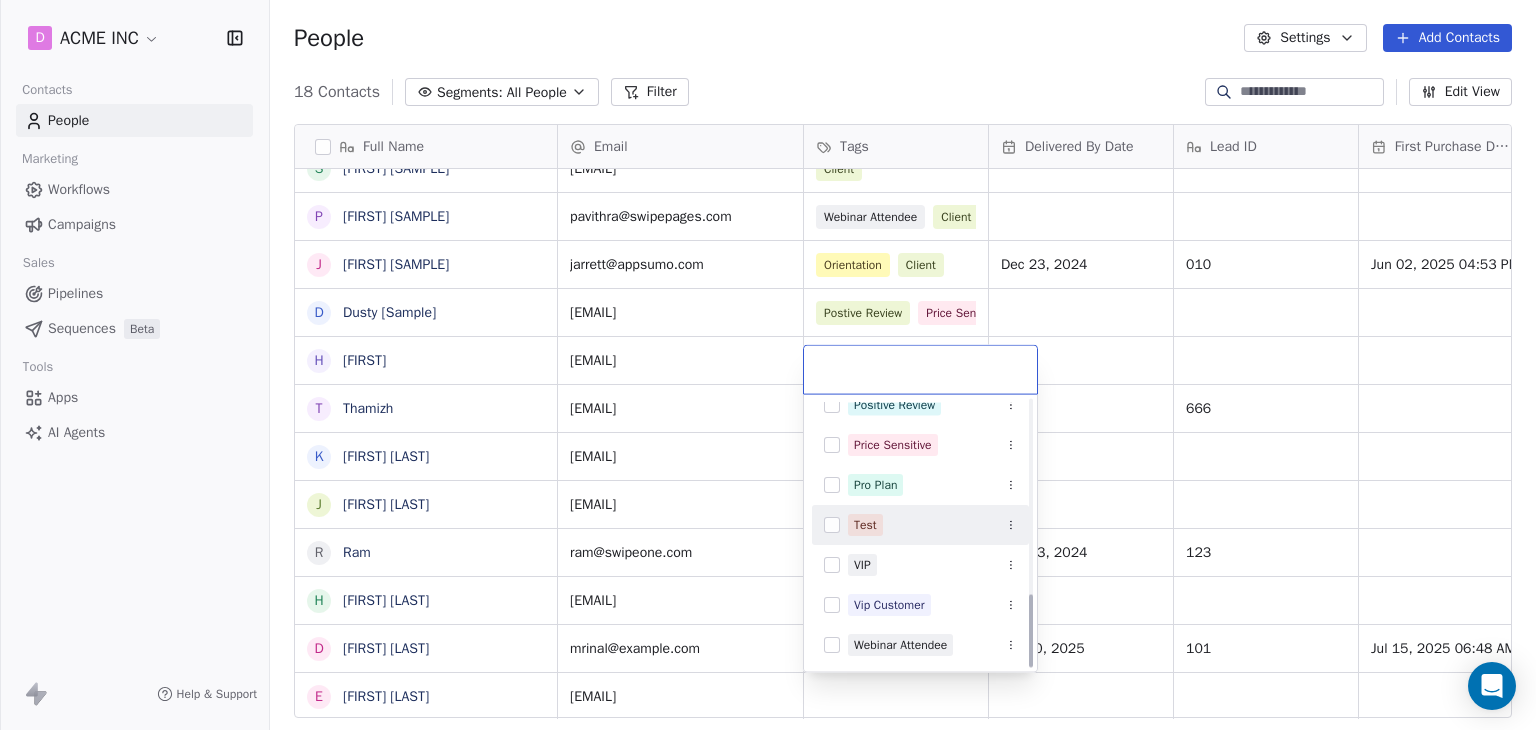 click at bounding box center [832, 525] 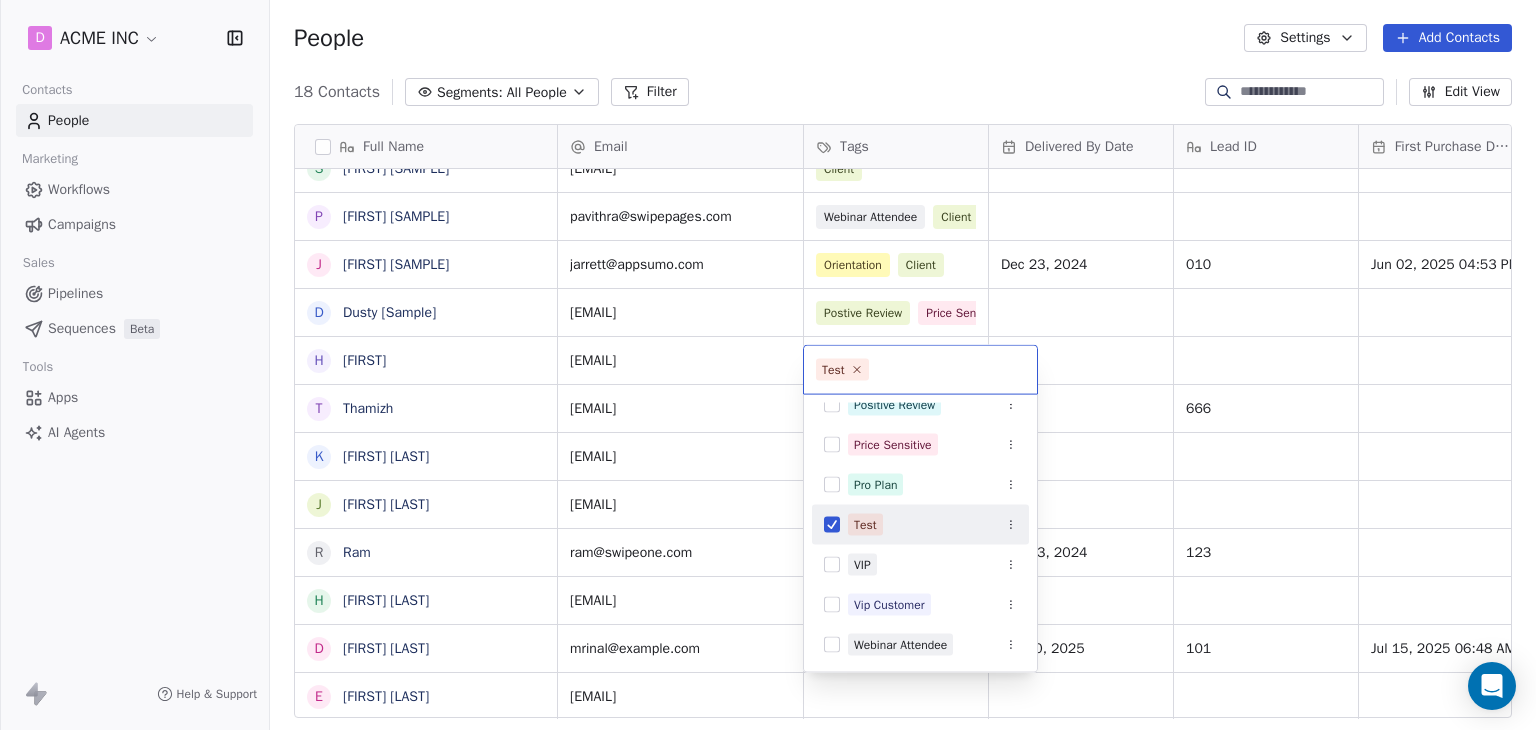 click on "D ACME INC Contacts People Marketing Workflows Campaigns Sales Pipelines Sequences Beta Tools Apps AI Agents Help & Support People Settings  Add Contacts 18 Contacts Segments: All People Filter  Edit View Tag Add to Sequence Export Full Name C Caitlin [Sample] K Ken h harry Harry H Harinder h harinder@test.com V Vanessa [Sample] S Swami [Sample] P Pavithra [Sample] J Jarrett [Sample] D Dusty [Sample] H Harinder T Thamizh K Ken Kanade J Jane Doe R Ram H Harinder Kaur D Daniel Chester Hawthorne E Ellis Karls Email Tags Delivered By Date Lead ID First Purchase Date IST Website Country Address chempstead@appsumo.com Churn Risk Client Client pacifictrading.com.au United Kingdom aditya.kanade@swipepages.com Client Email sent harinder81.au@gmail.com Client harinder89@ymail.com Churn Risk Test Client harinder@test.com Client Churn Risk vanessa@appsumo.com Client fostergroup.com United States swami@swipeone.com Client millerindustries.com Germany pavithra@swipepages.com Webinar Attendee Client techinnovators.in 010" at bounding box center [768, 365] 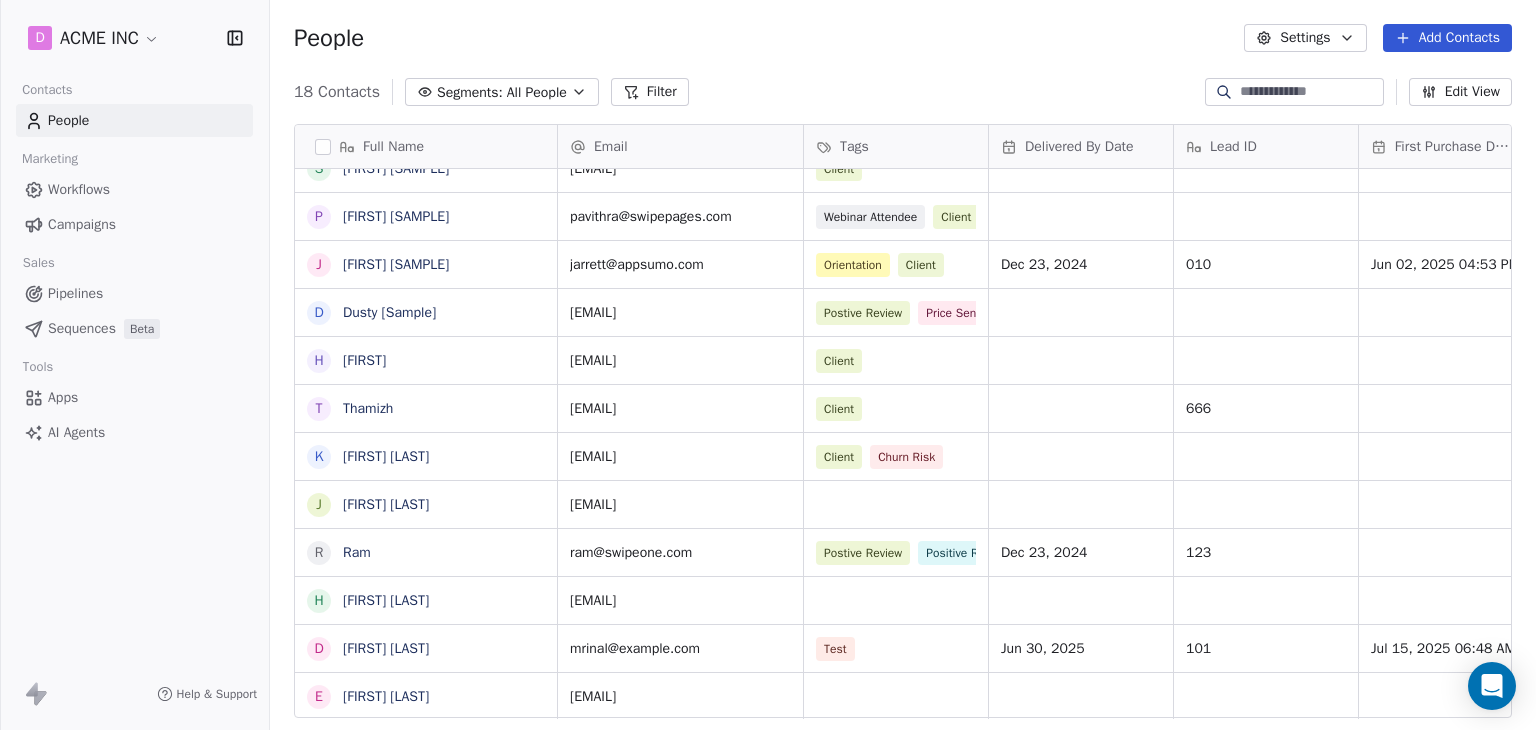 scroll, scrollTop: 15, scrollLeft: 0, axis: vertical 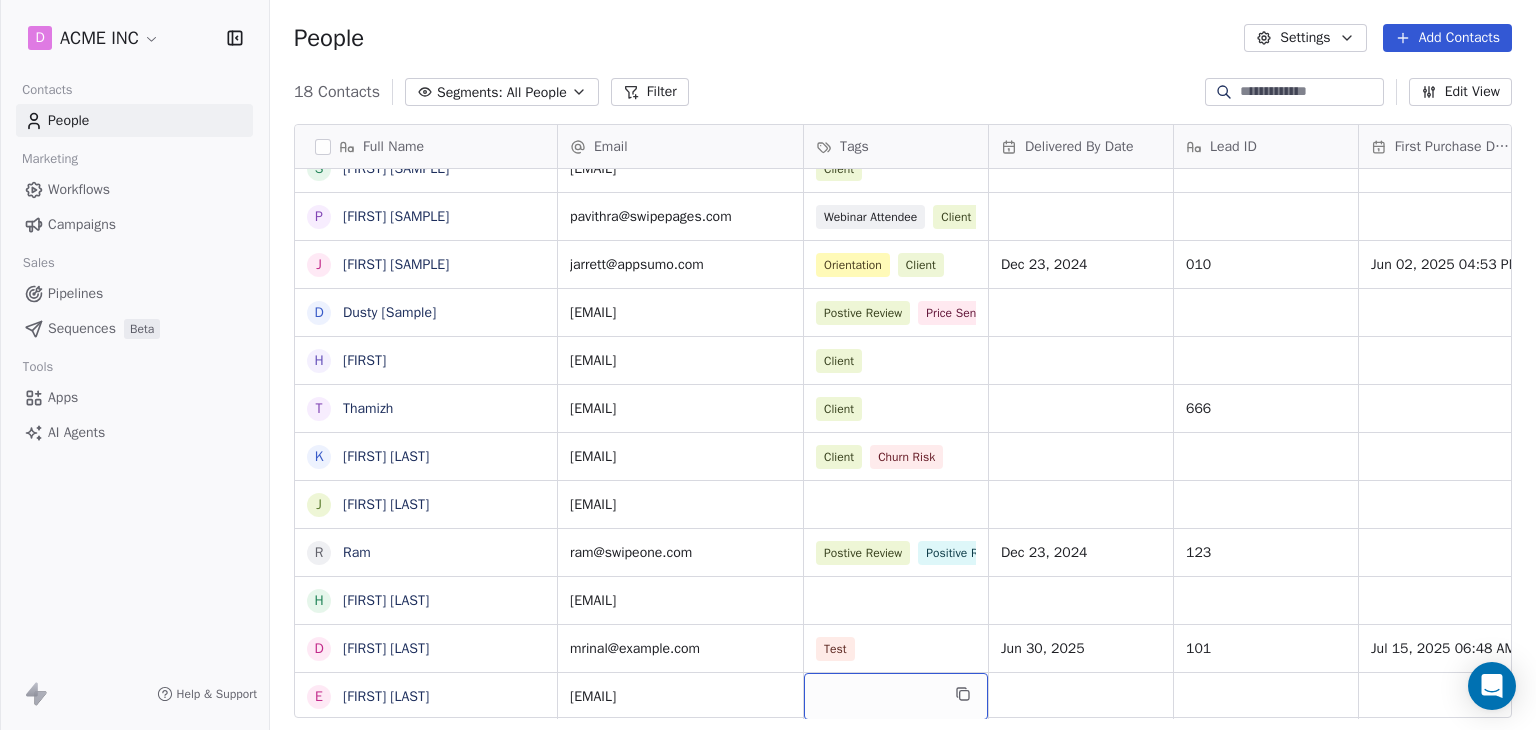 click at bounding box center (896, 696) 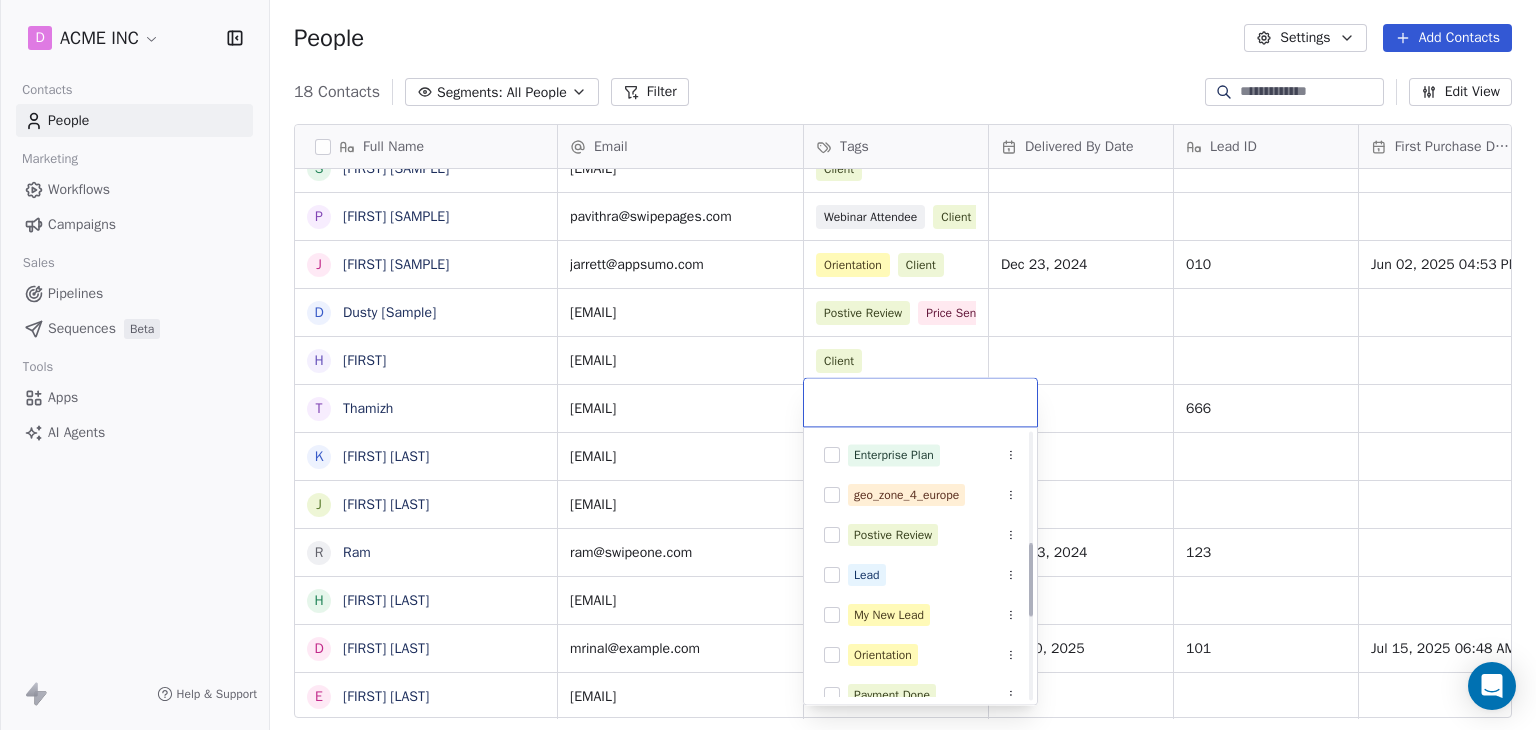 scroll, scrollTop: 698, scrollLeft: 0, axis: vertical 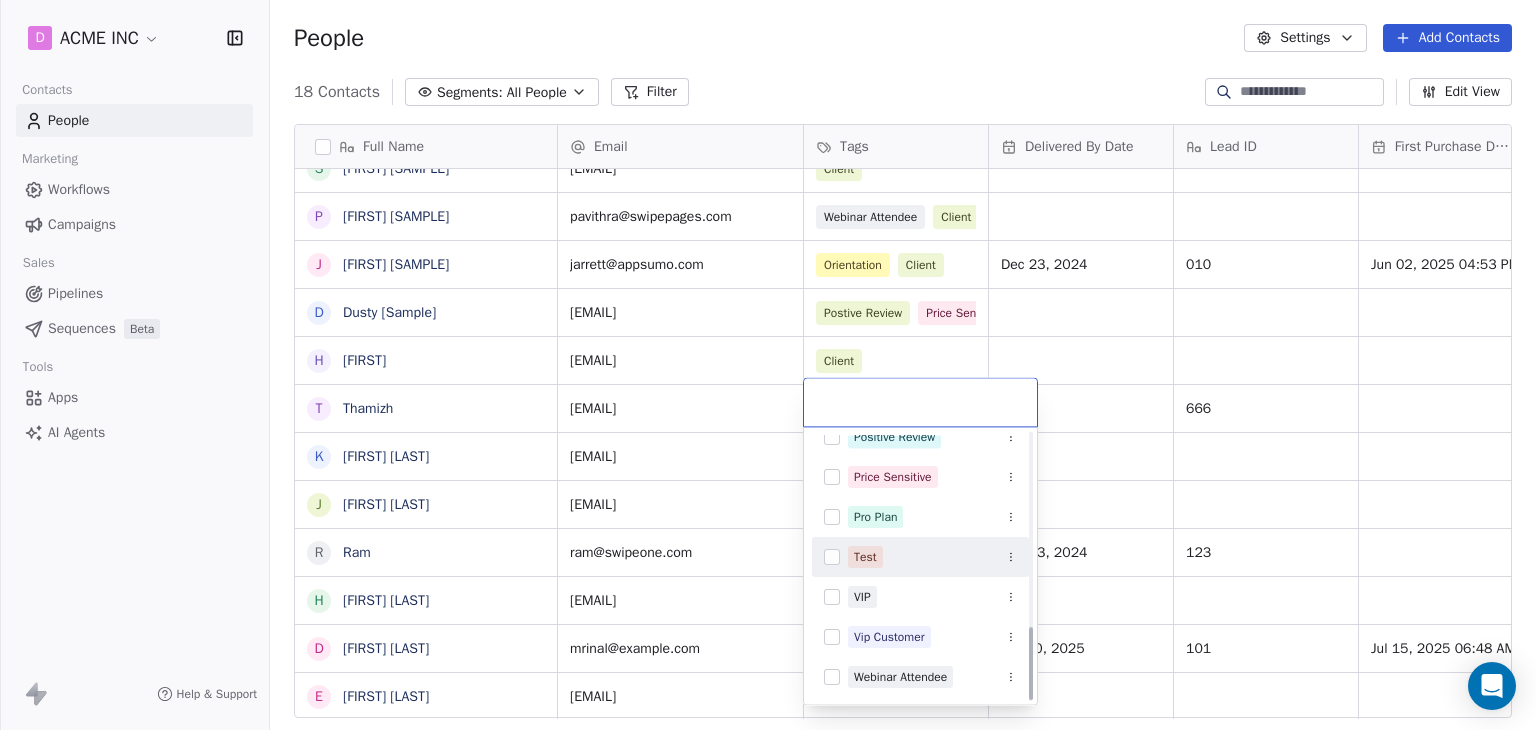 click at bounding box center (832, 557) 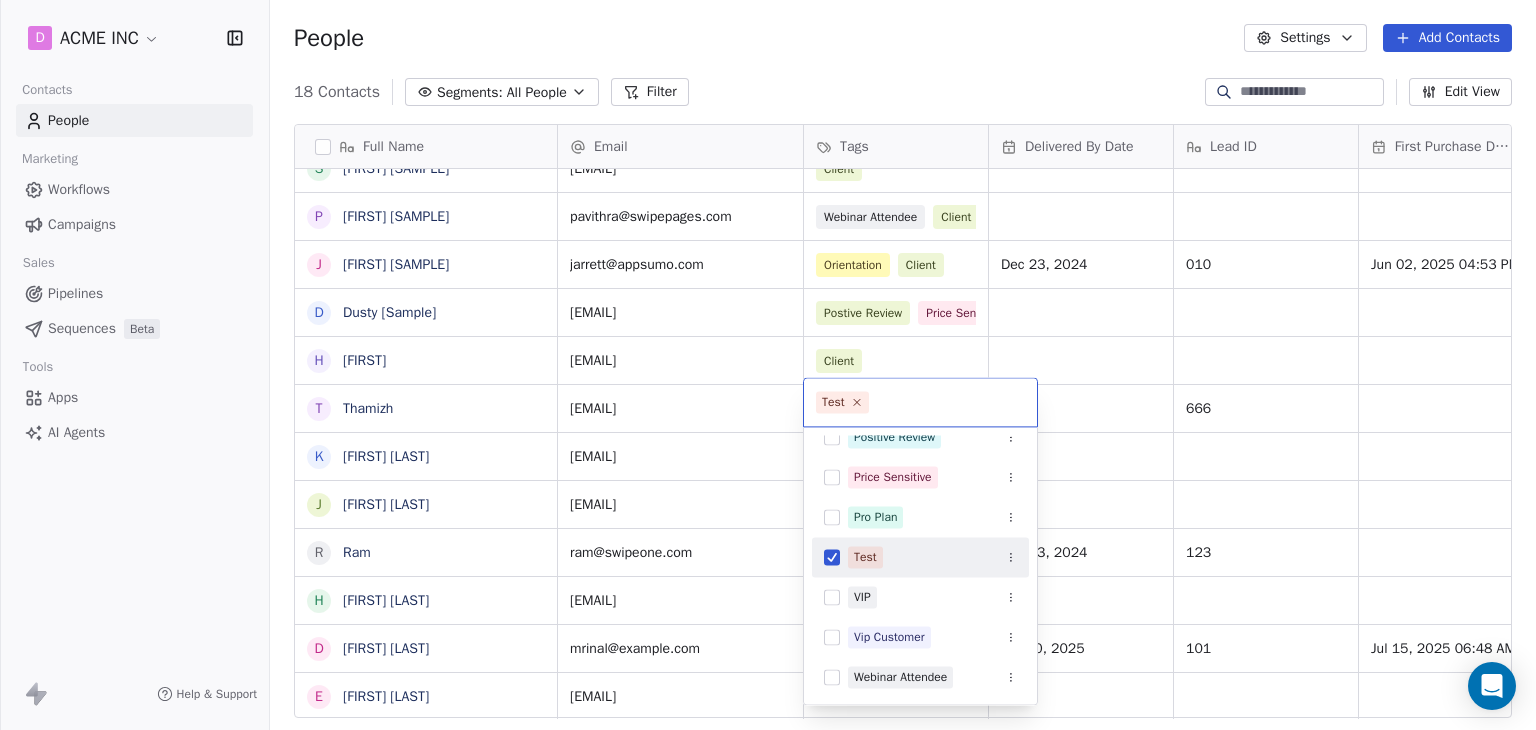click on "D ACME INC Contacts People Marketing Workflows Campaigns Sales Pipelines Sequences Beta Tools Apps AI Agents Help & Support People Settings  Add Contacts 18 Contacts Segments: All People Filter  Edit View Tag Add to Sequence Export Full Name C Caitlin [Sample] K Ken h harry Harry H Harinder h harinder@test.com V Vanessa [Sample] S Swami [Sample] P Pavithra [Sample] J Jarrett [Sample] D Dusty [Sample] H Harinder T Thamizh K Ken Kanade J Jane Doe R Ram H Harinder Kaur D Daniel Chester Hawthorne E Ellis Karls Email Tags Delivered By Date Lead ID First Purchase Date IST Website Country Address chempstead@appsumo.com Churn Risk Client Client pacifictrading.com.au United Kingdom aditya.kanade@swipepages.com Client Email sent harinder81.au@gmail.com Client harinder89@ymail.com Churn Risk Test Client harinder@test.com Client Churn Risk vanessa@appsumo.com Client fostergroup.com United States swami@swipeone.com Client millerindustries.com Germany pavithra@swipepages.com Webinar Attendee Client techinnovators.in 010" at bounding box center (768, 365) 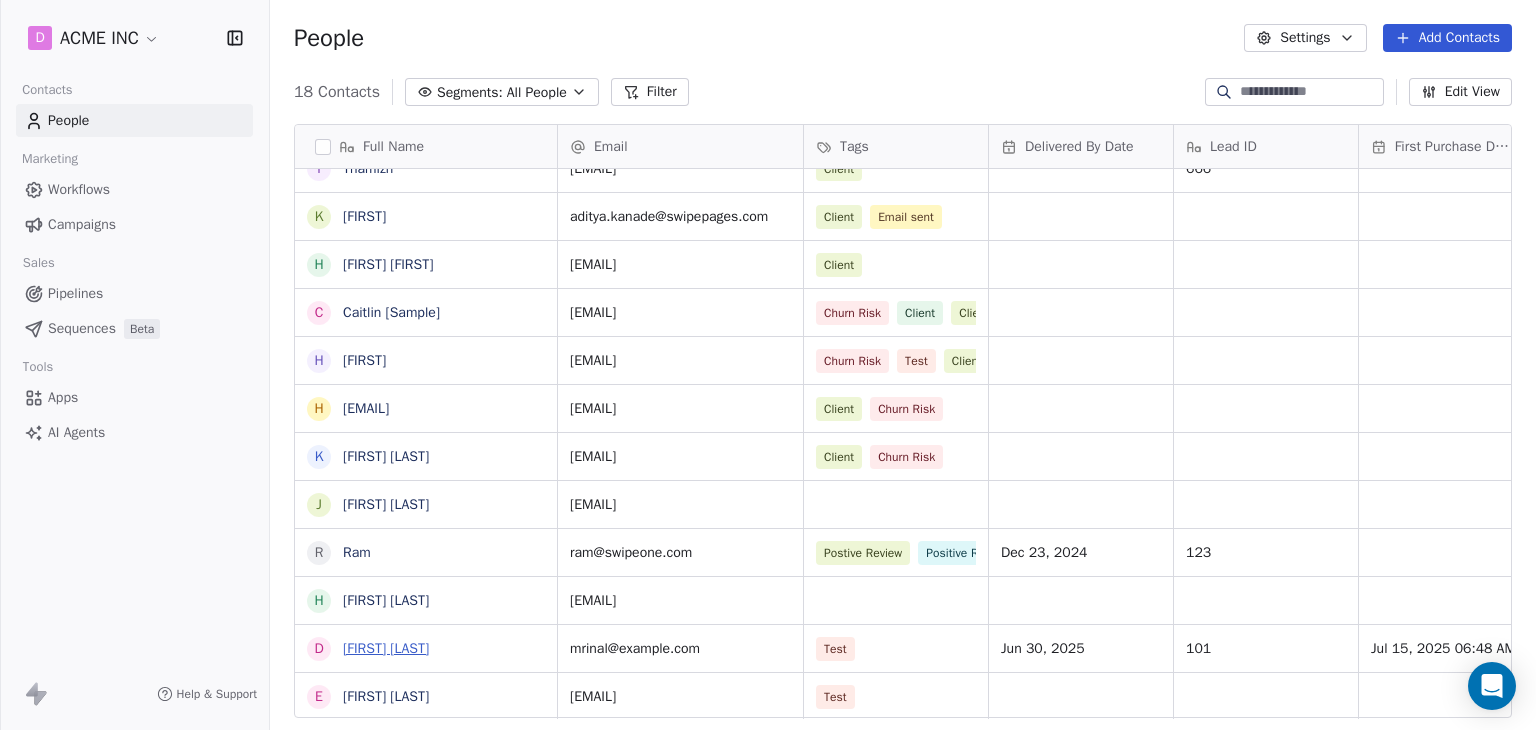 click on "Daniel Chester Hawthorne" at bounding box center [386, 648] 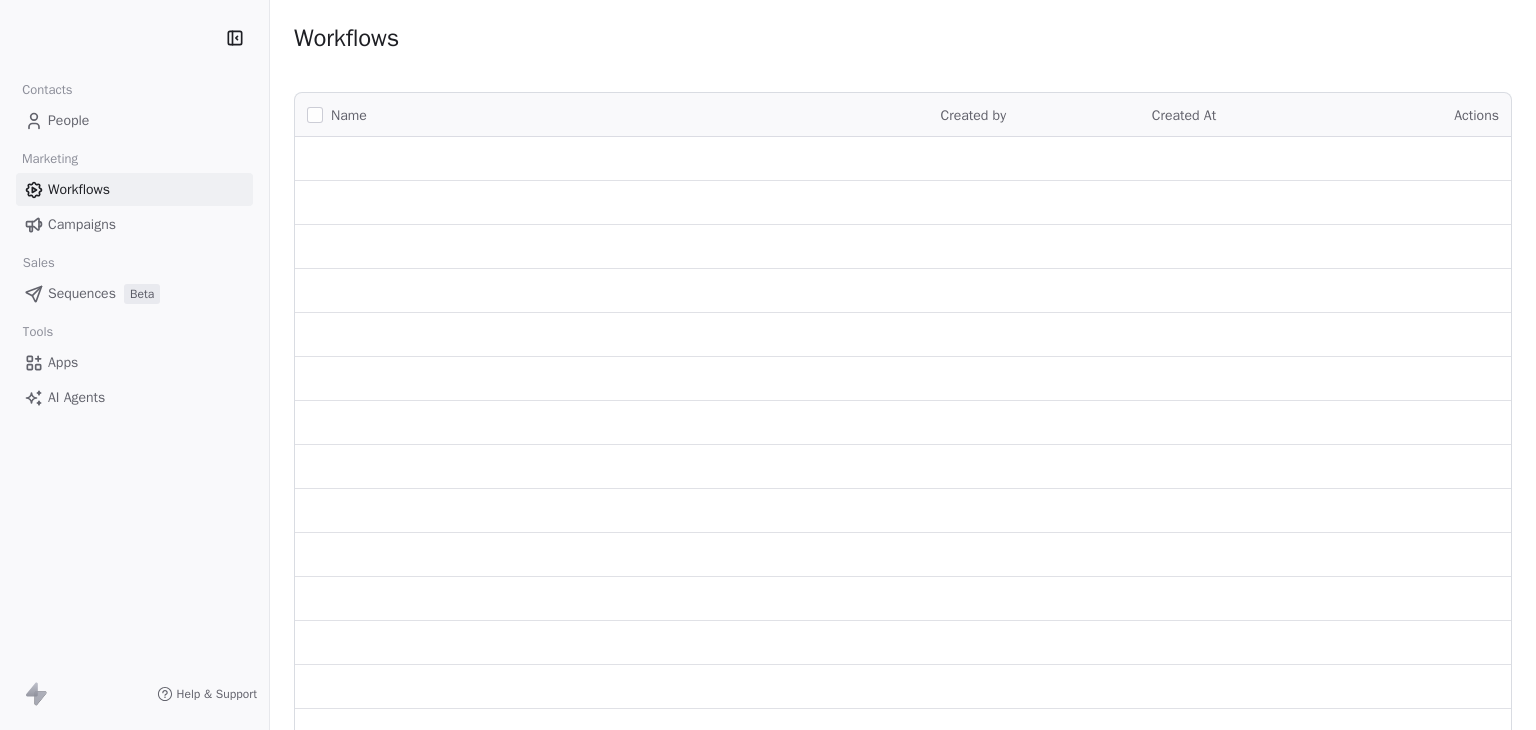 scroll, scrollTop: 0, scrollLeft: 0, axis: both 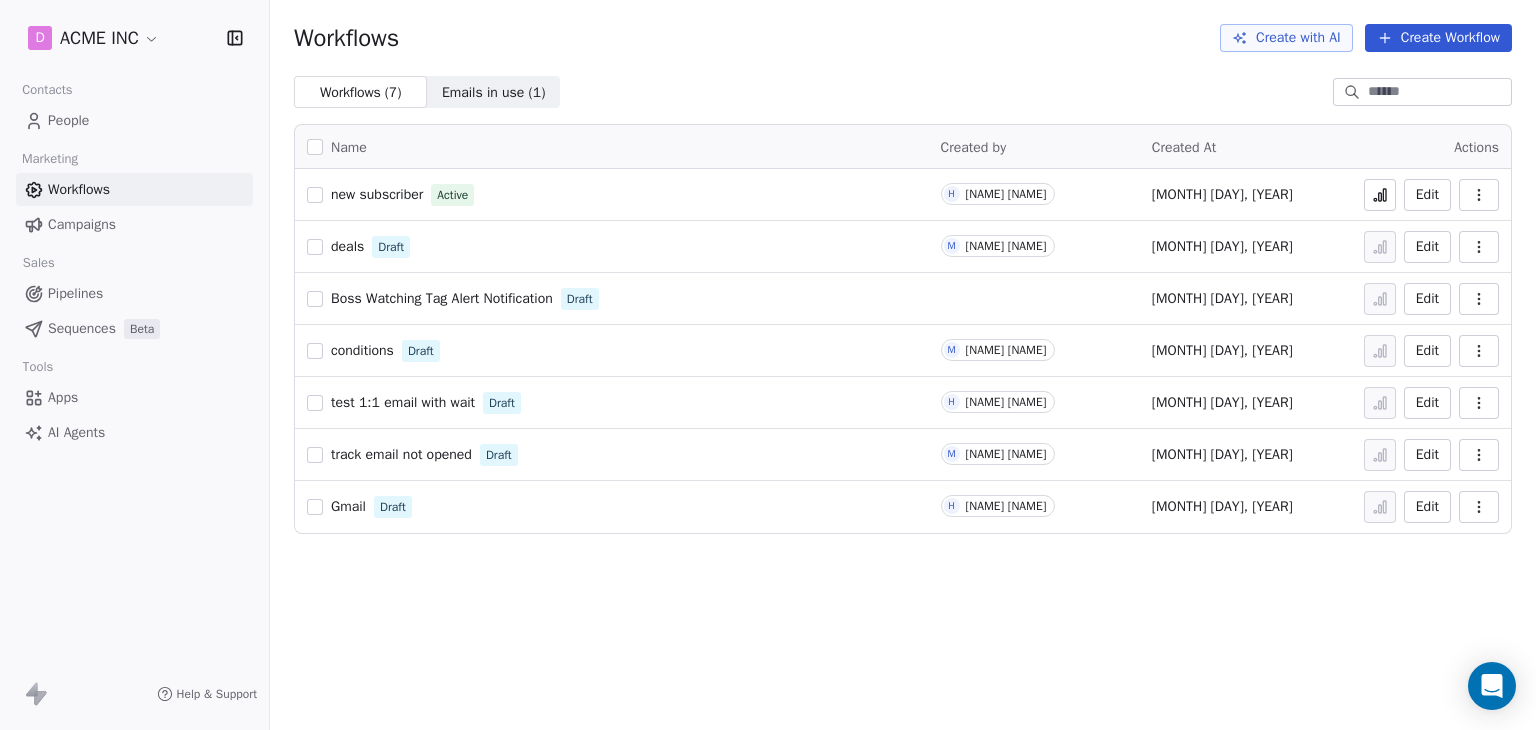 click at bounding box center [1380, 195] 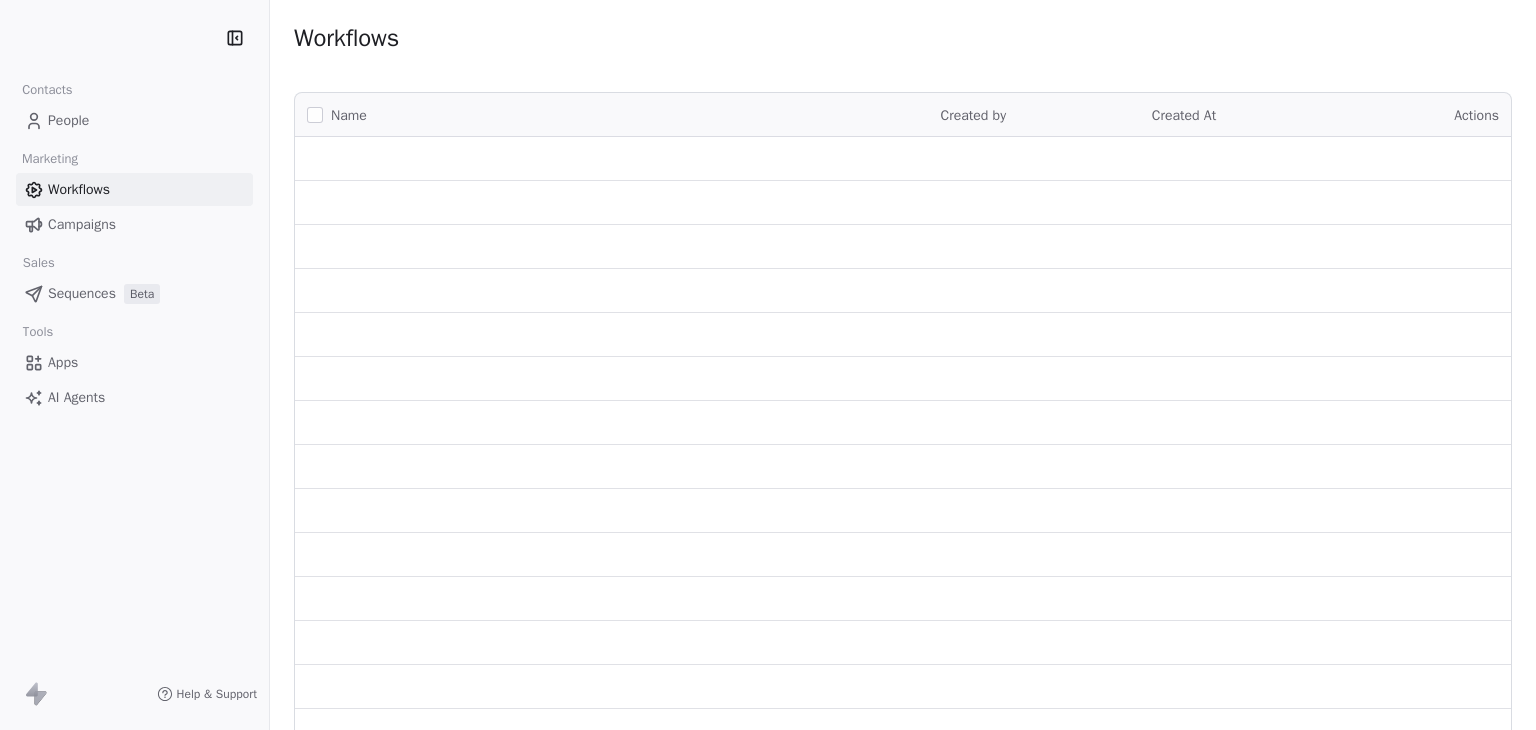 scroll, scrollTop: 0, scrollLeft: 0, axis: both 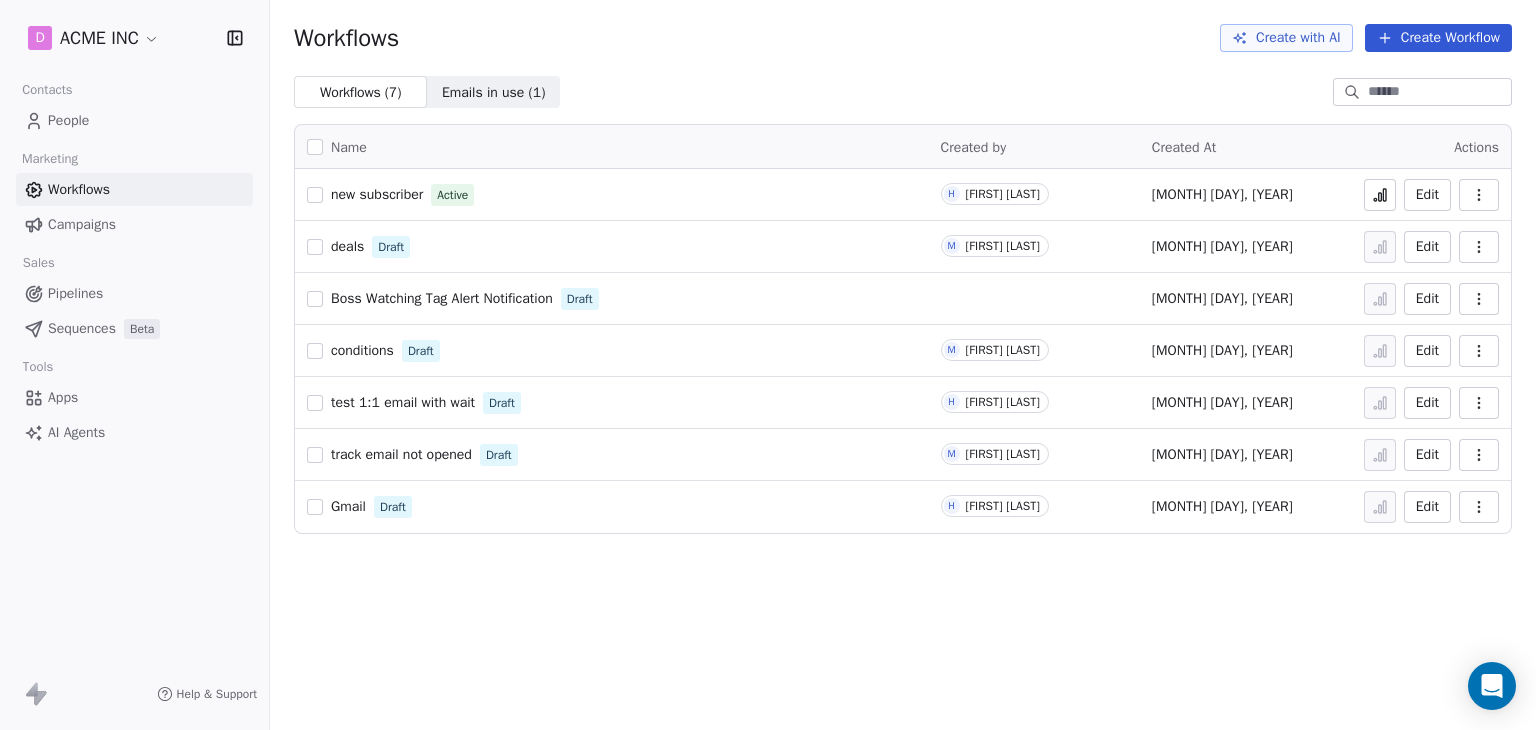 click at bounding box center (1479, 195) 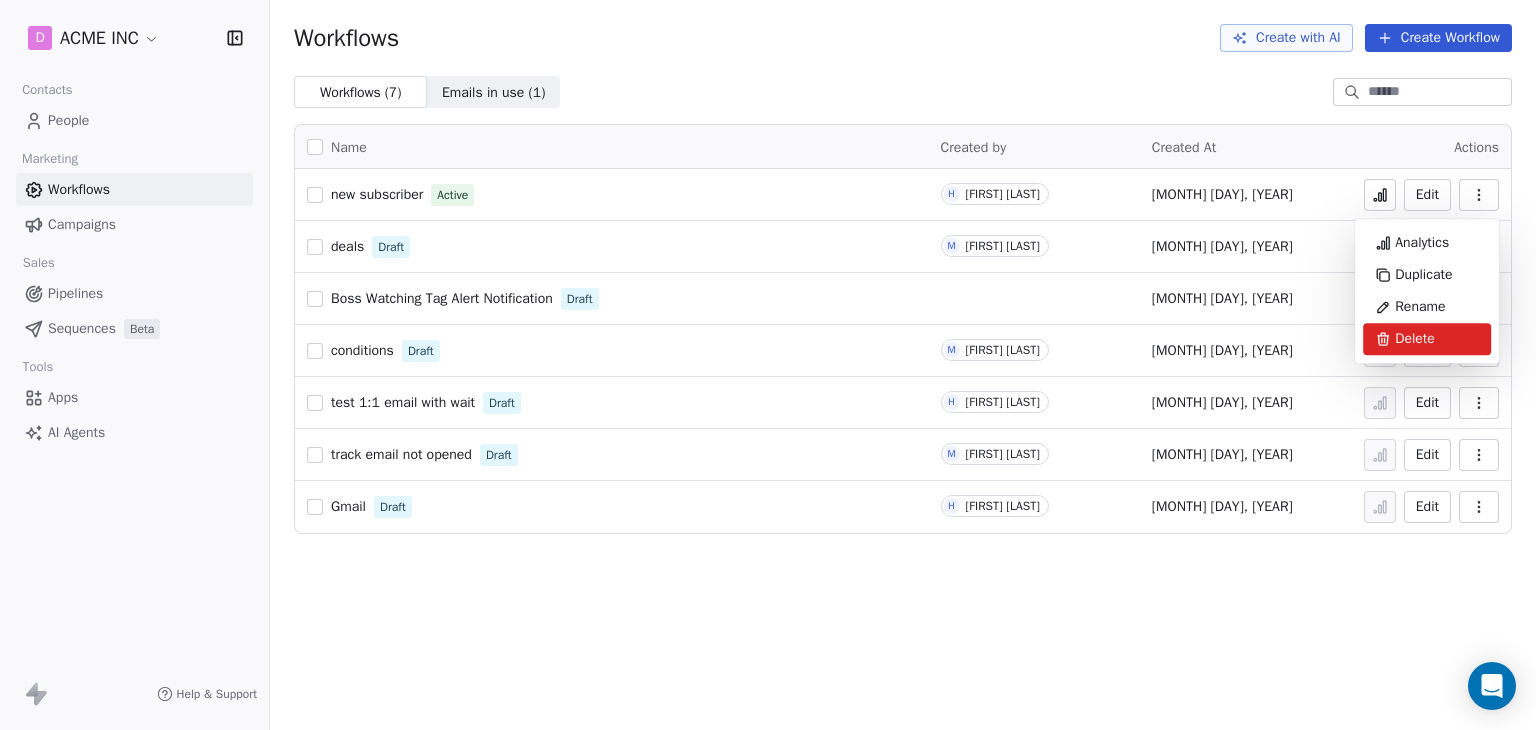 click on "Delete" at bounding box center (1415, 339) 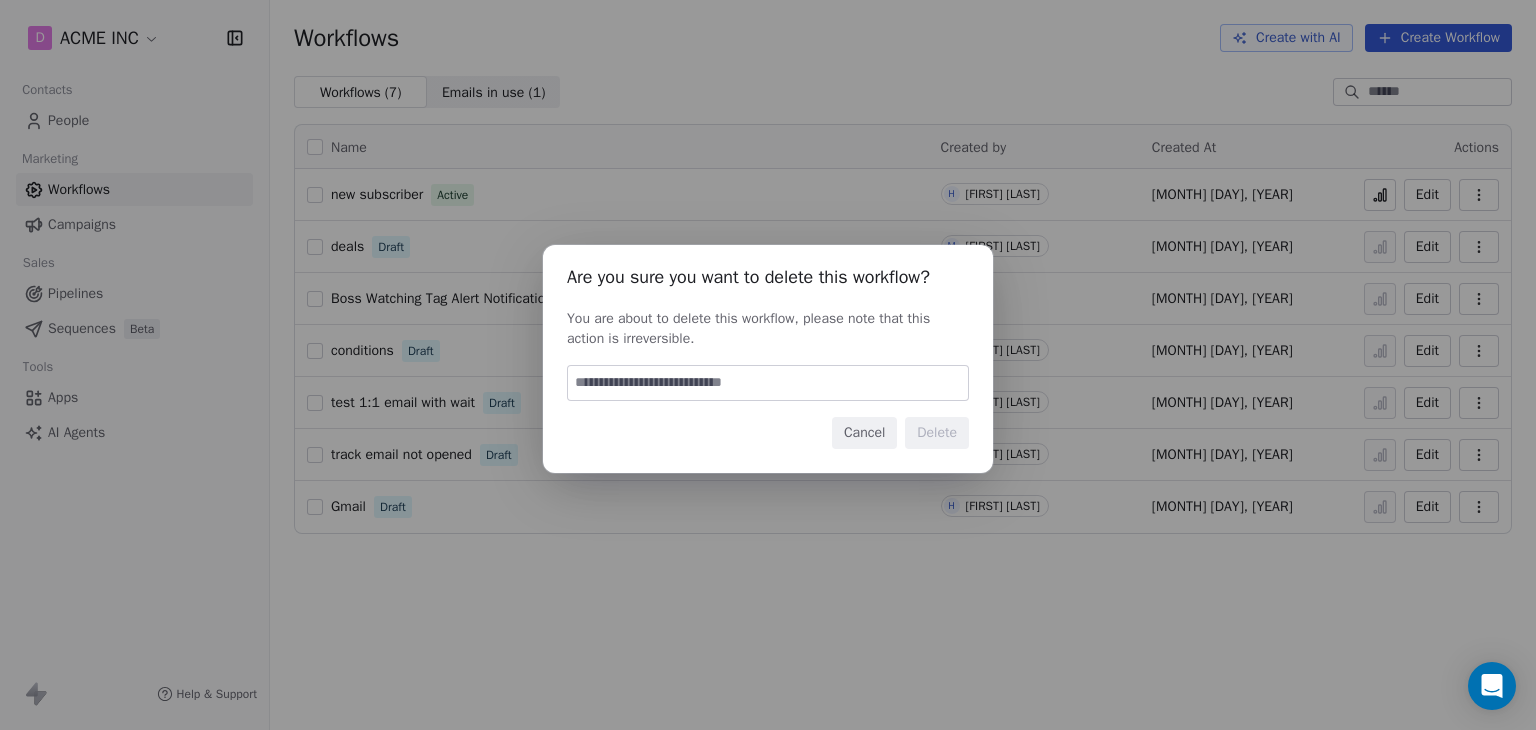 click at bounding box center (768, 383) 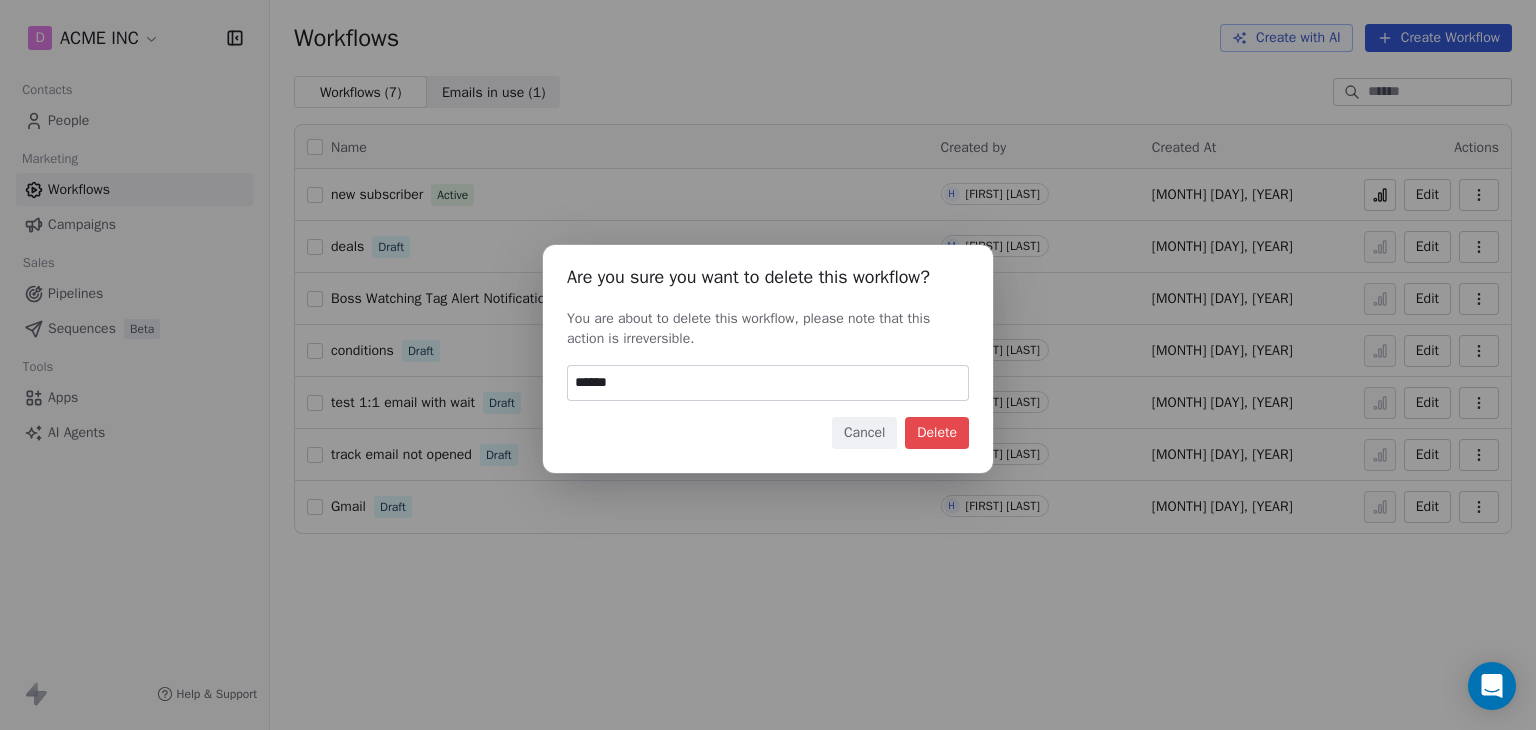 type on "******" 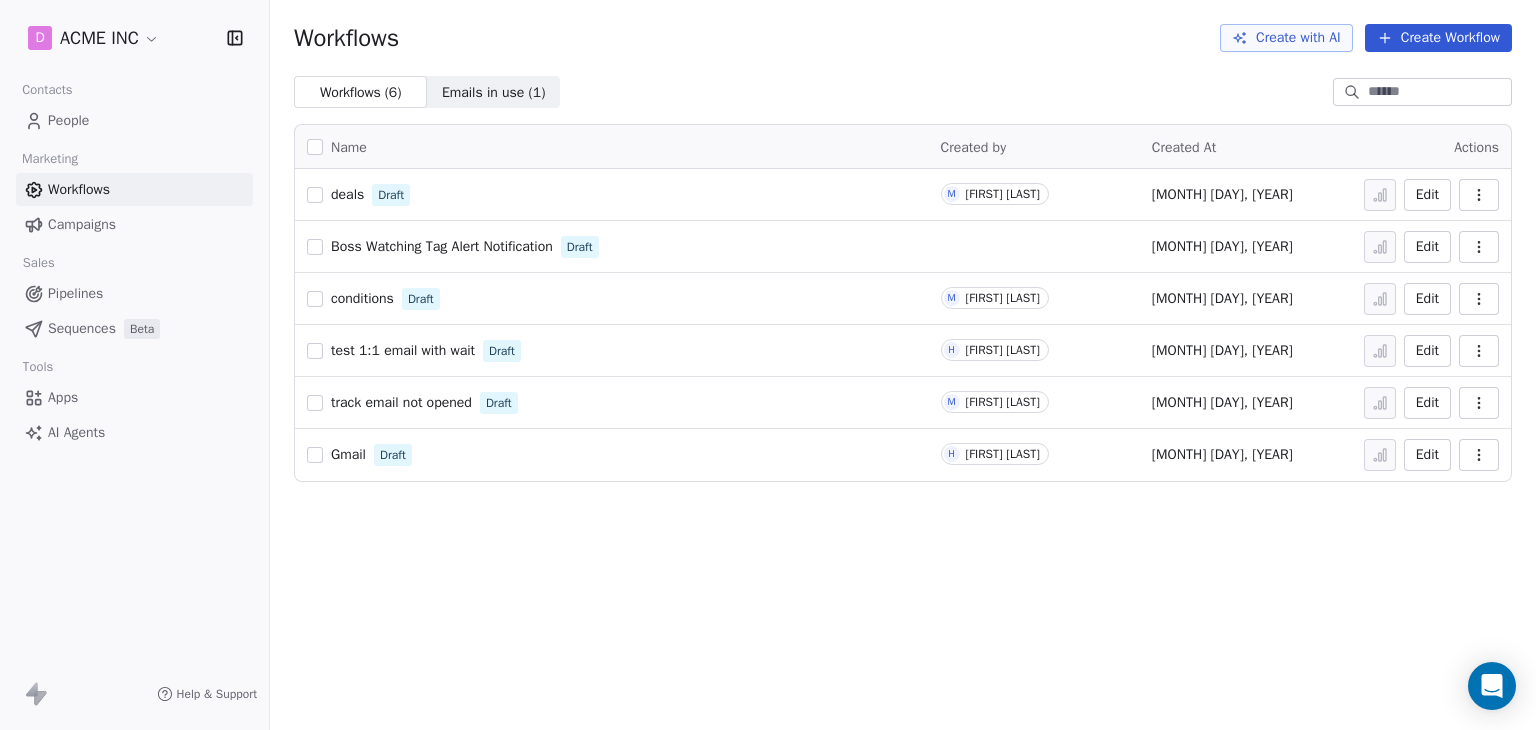 click 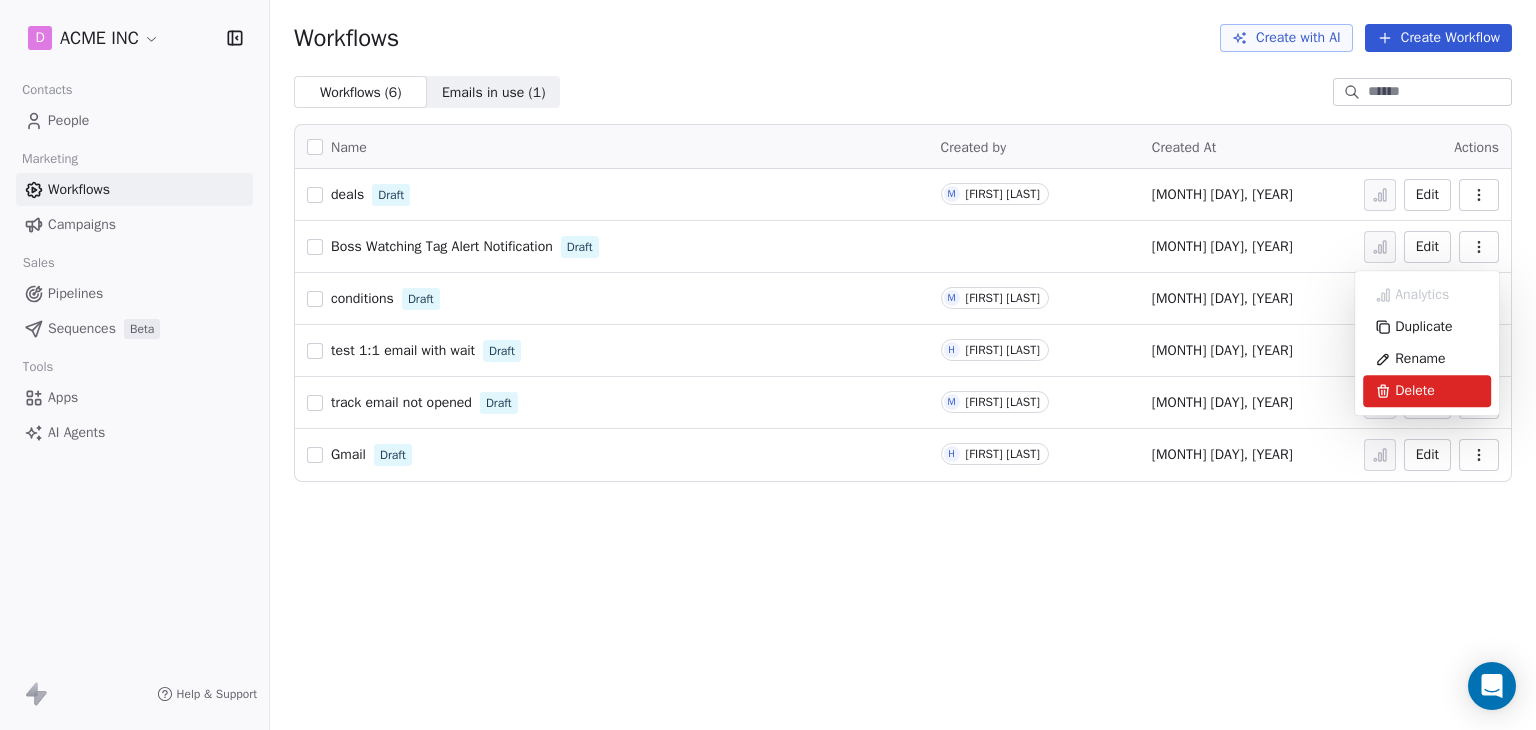 click on "Delete" at bounding box center (1415, 391) 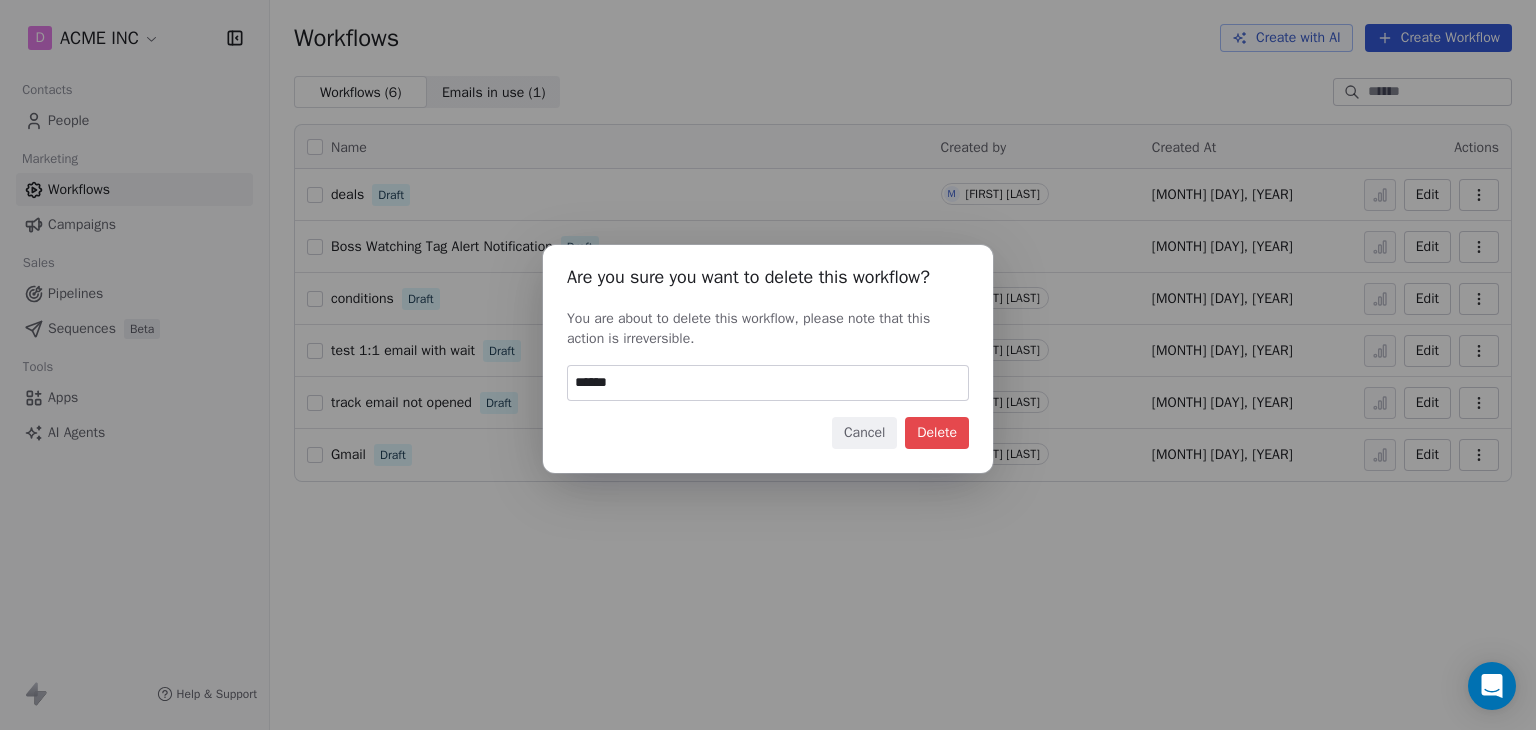 type on "******" 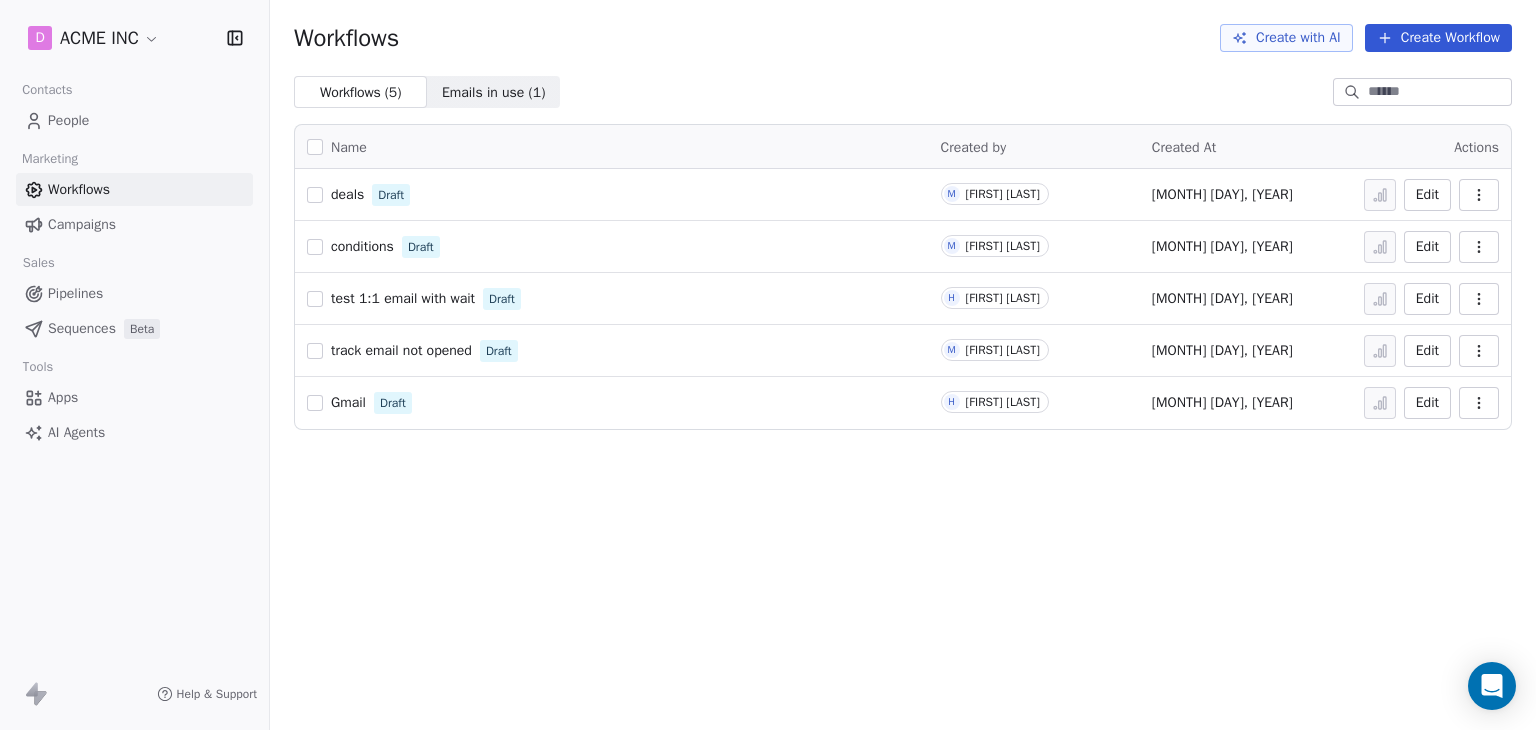click on "Create Workflow" at bounding box center [1438, 38] 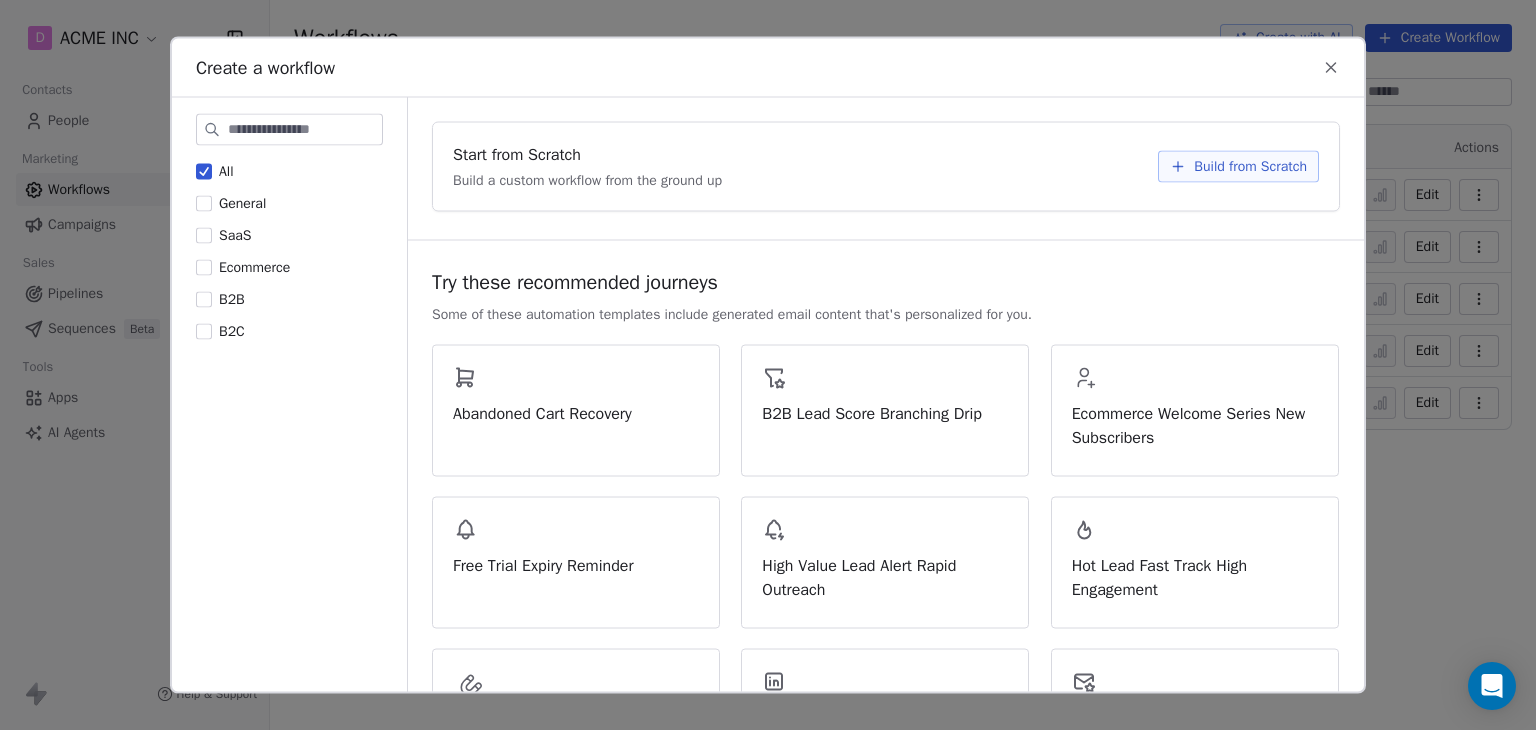 click on "Build from Scratch" at bounding box center (1250, 167) 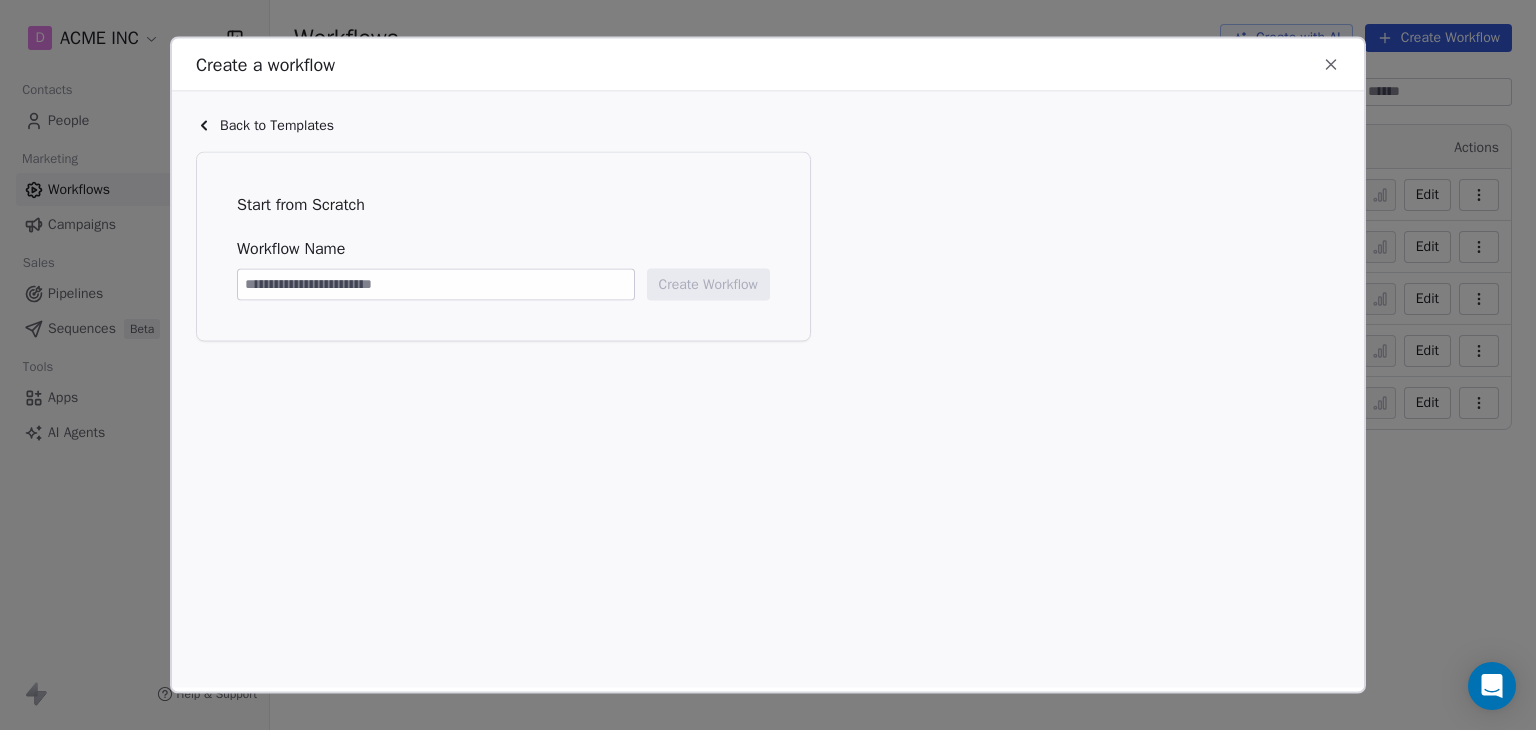 click at bounding box center [436, 285] 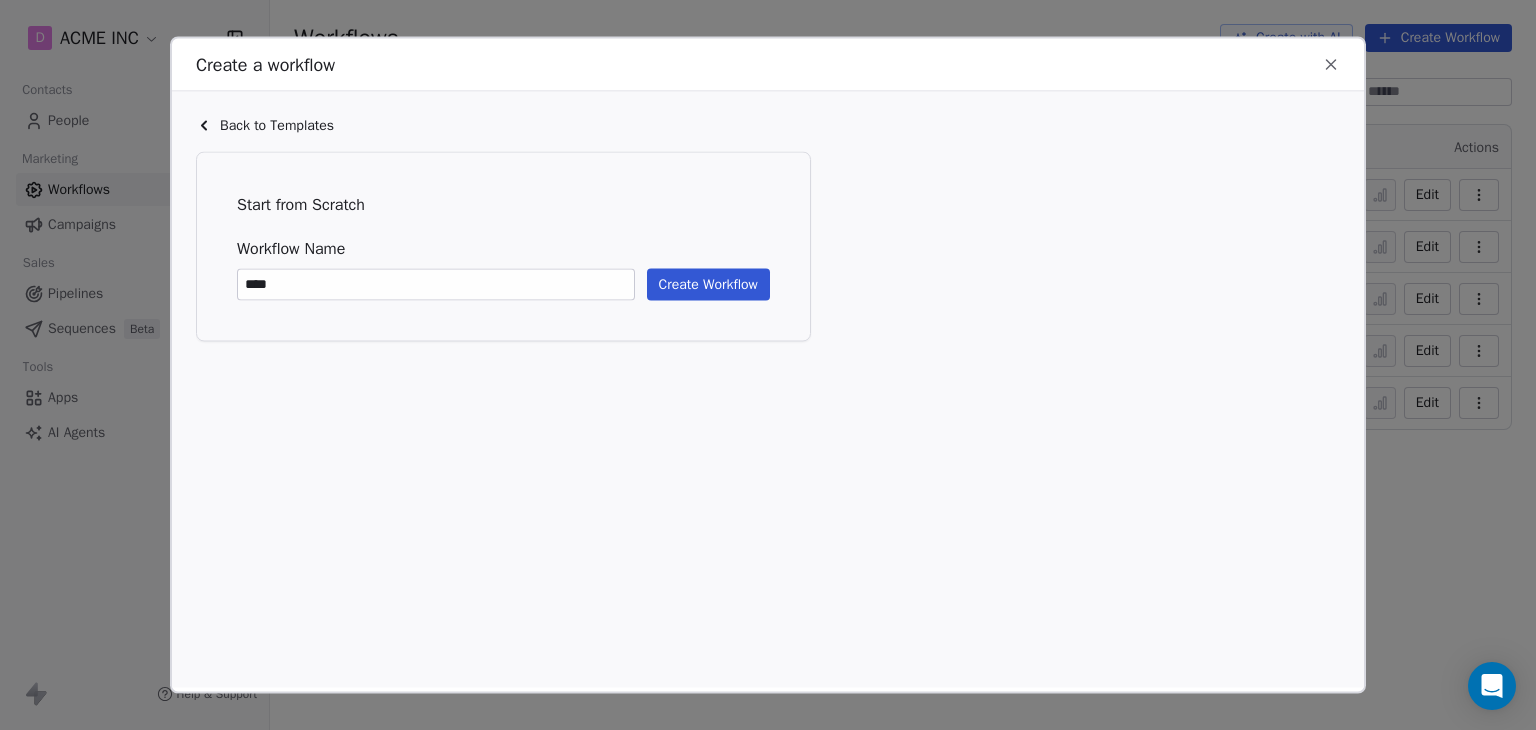type on "****" 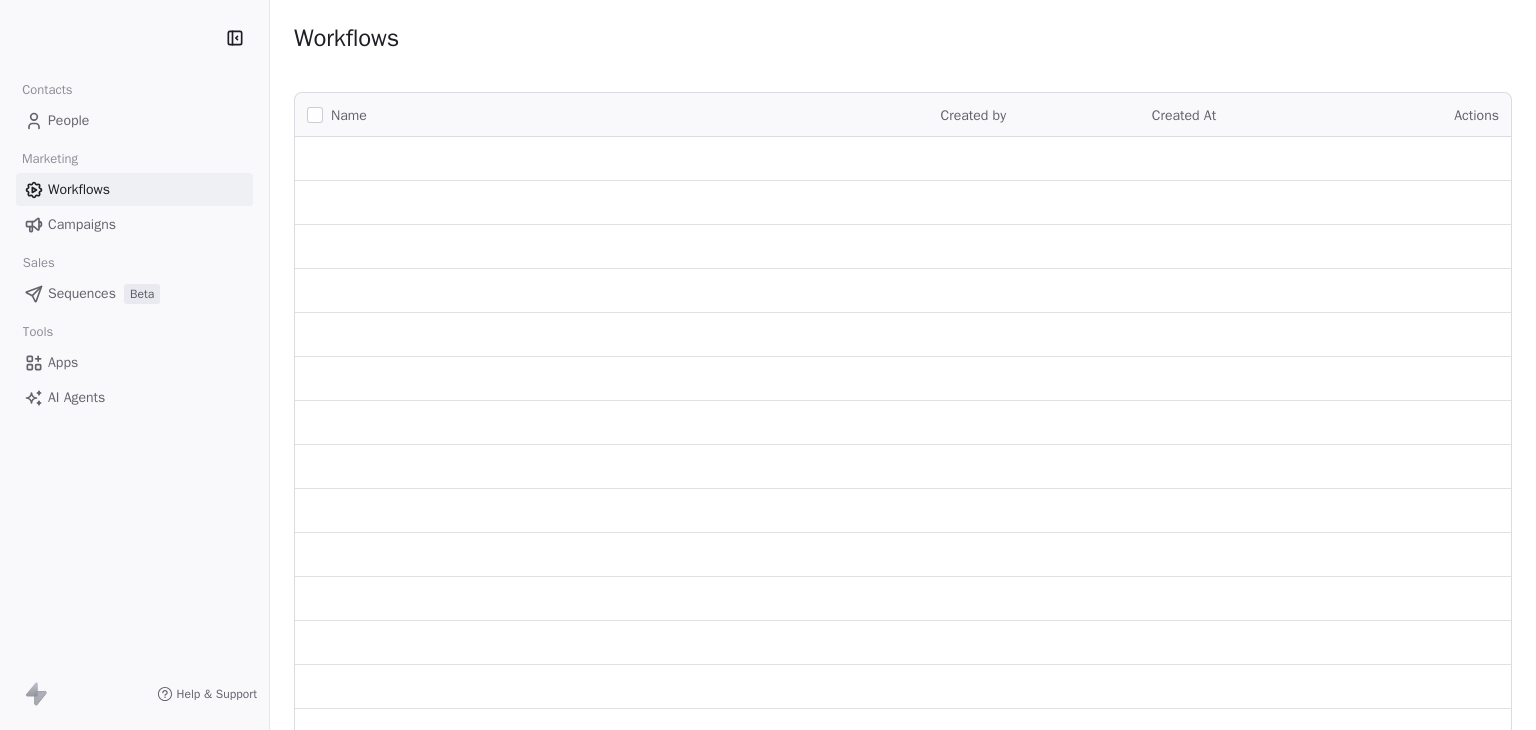 scroll, scrollTop: 0, scrollLeft: 0, axis: both 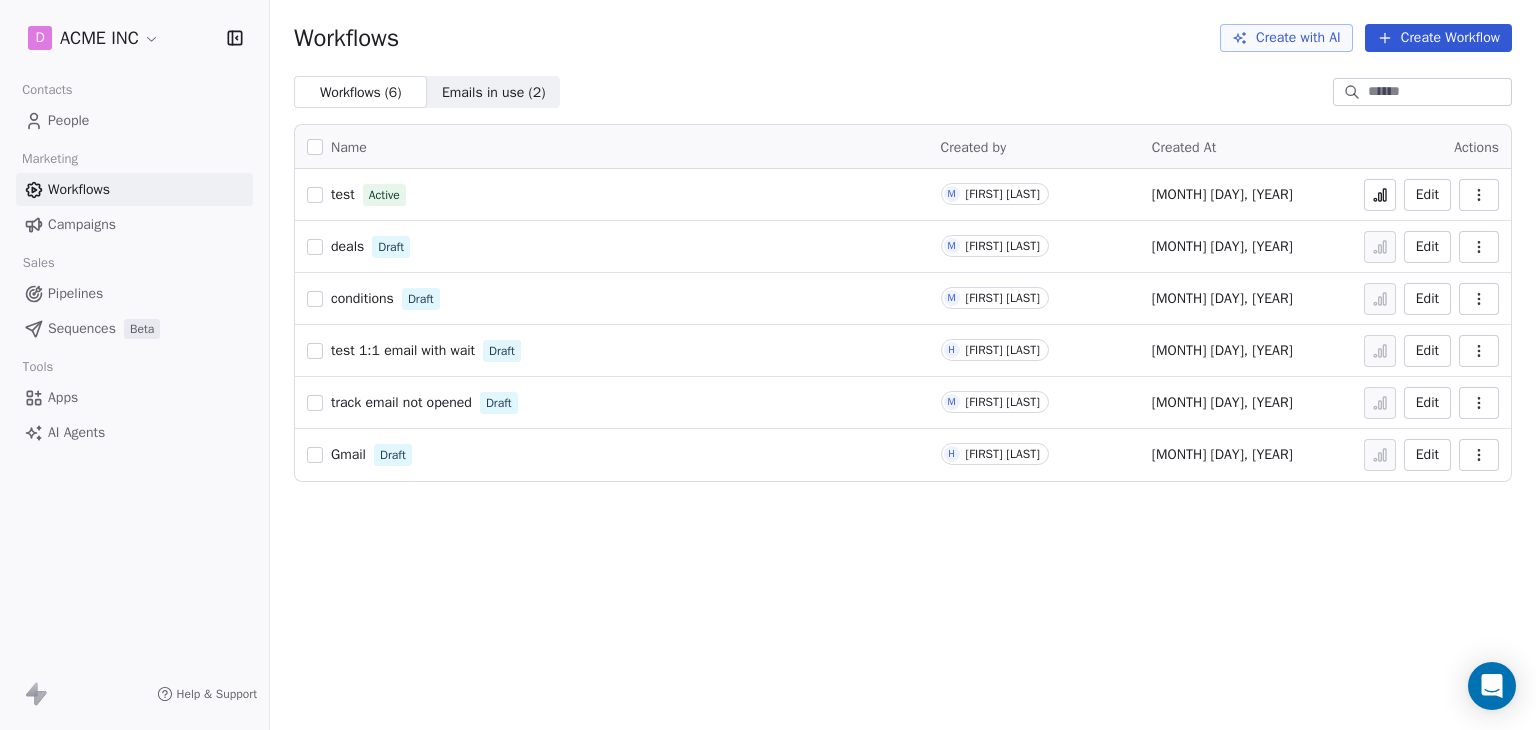 click at bounding box center (1380, 195) 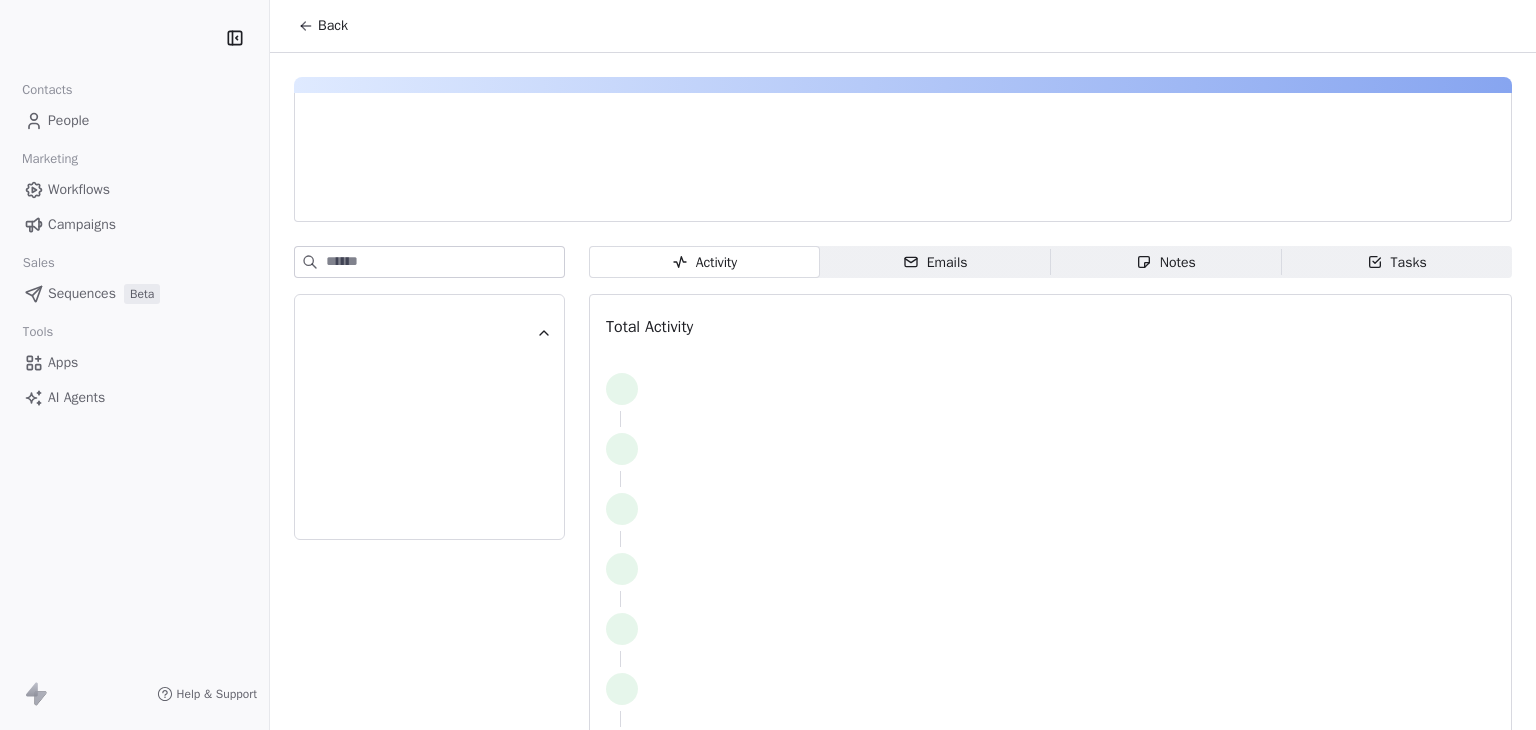scroll, scrollTop: 0, scrollLeft: 0, axis: both 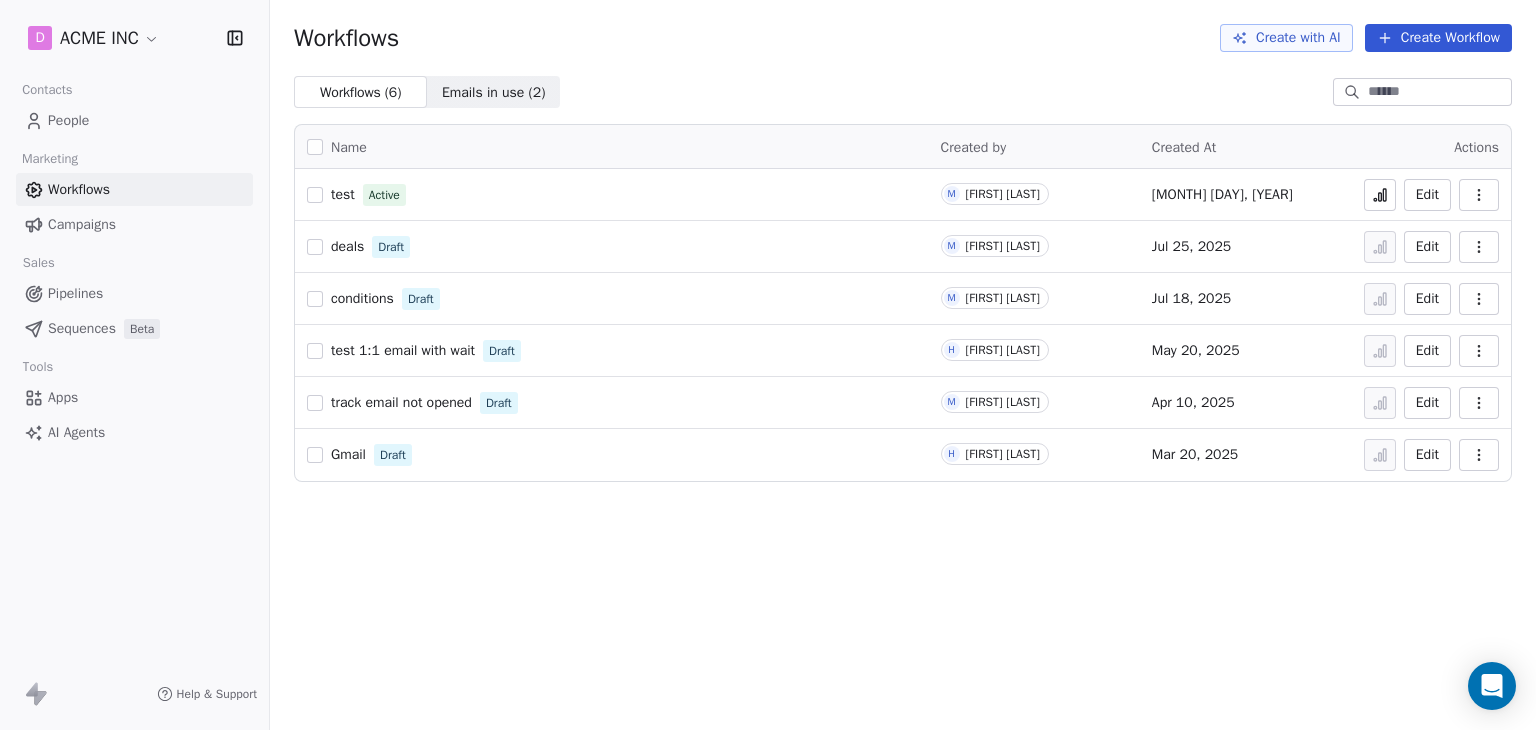 click 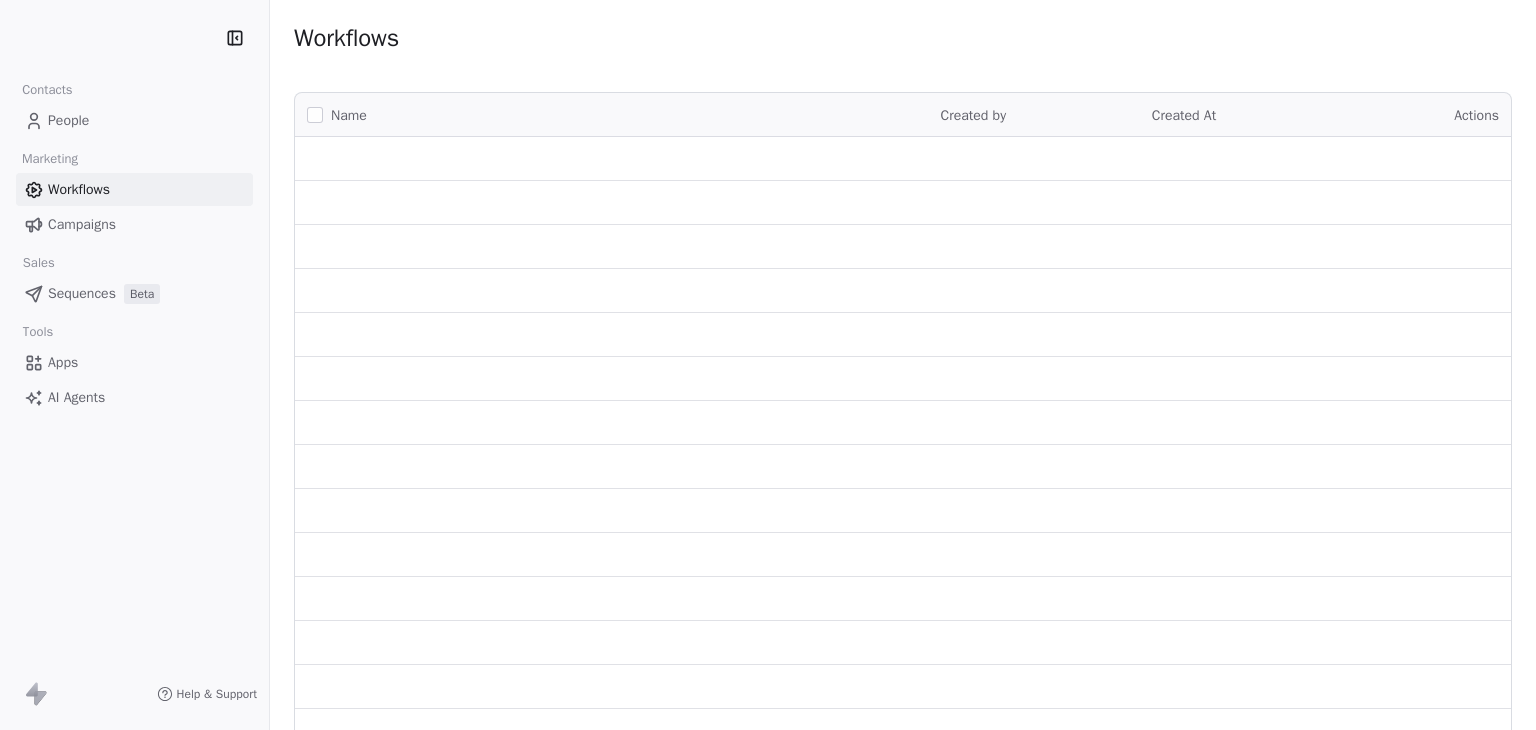 scroll, scrollTop: 0, scrollLeft: 0, axis: both 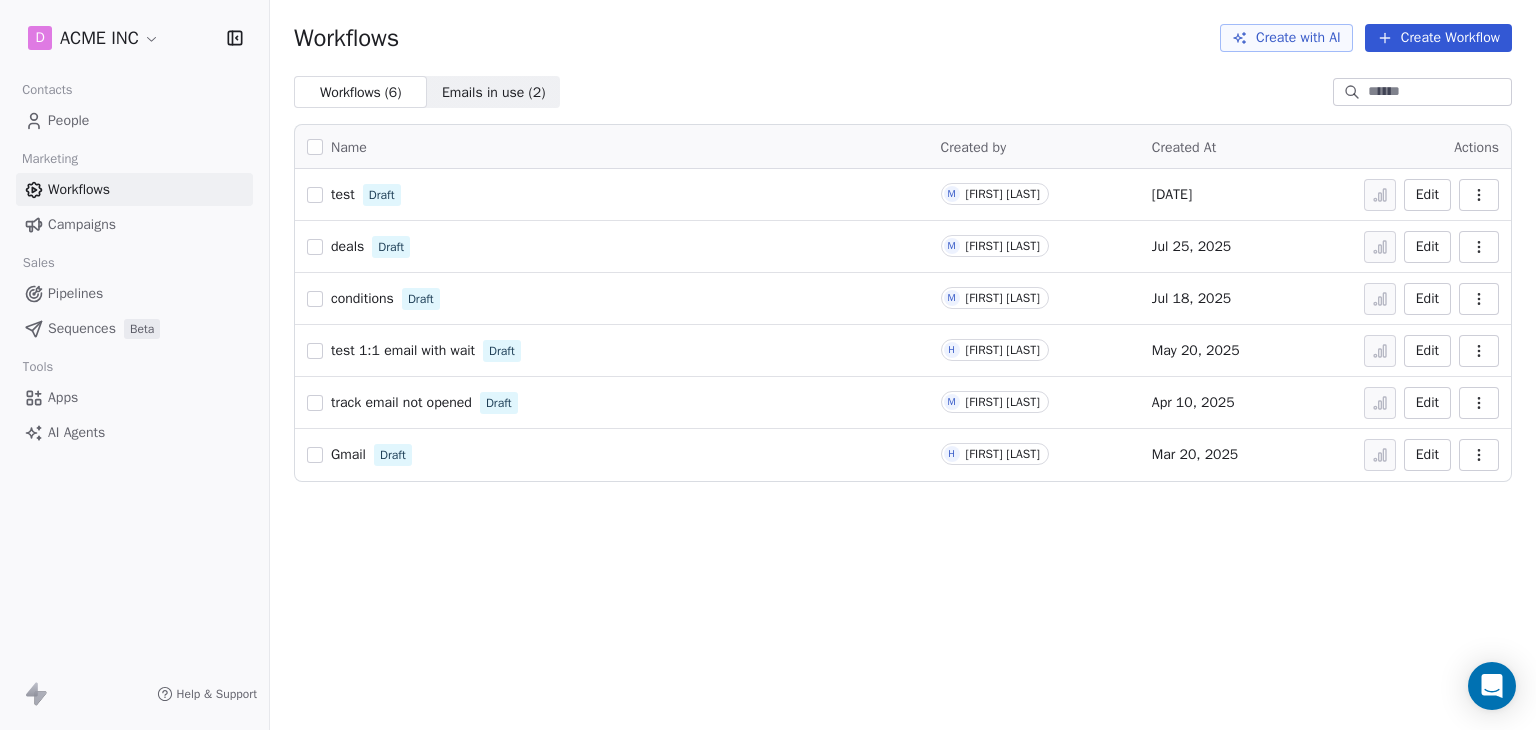 click on "test" at bounding box center (343, 194) 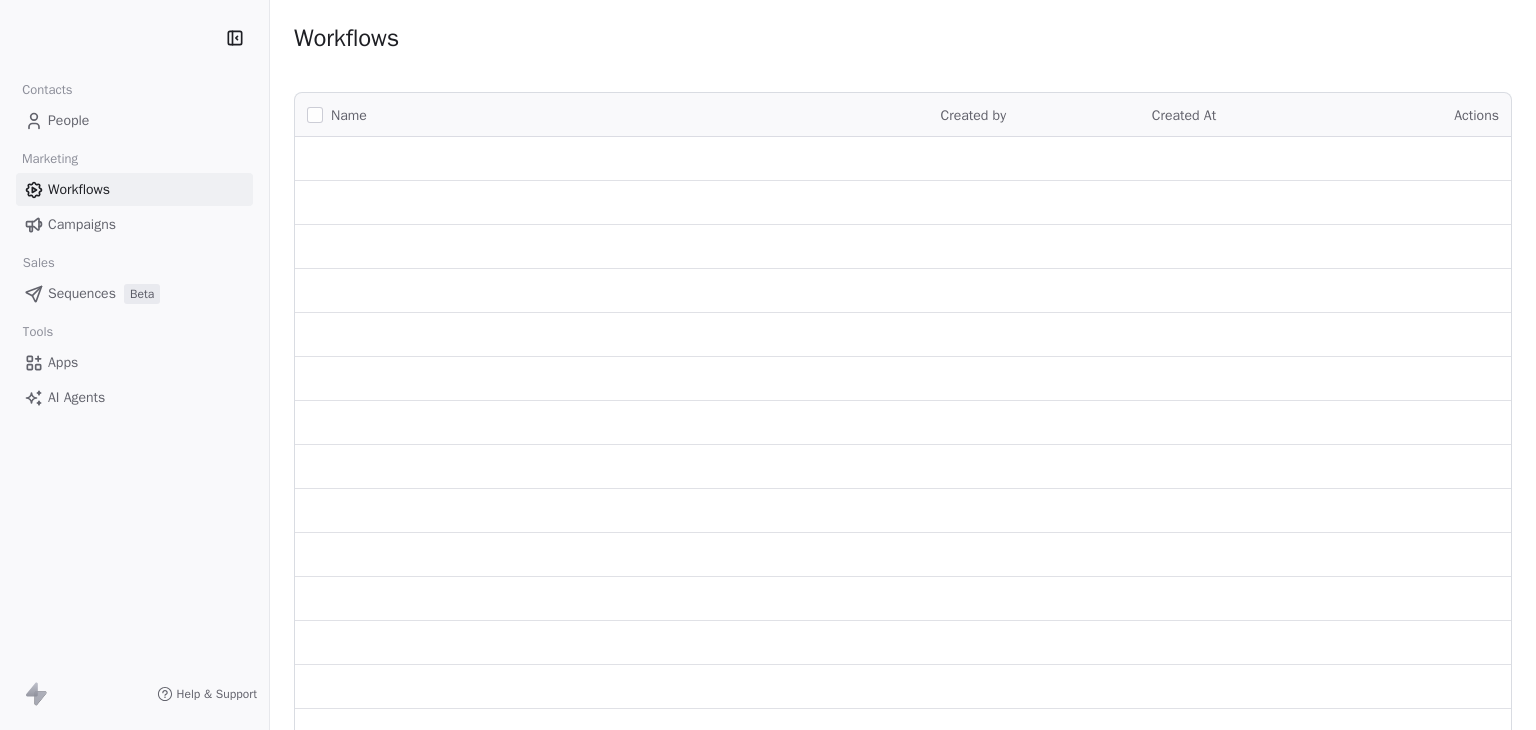 scroll, scrollTop: 0, scrollLeft: 0, axis: both 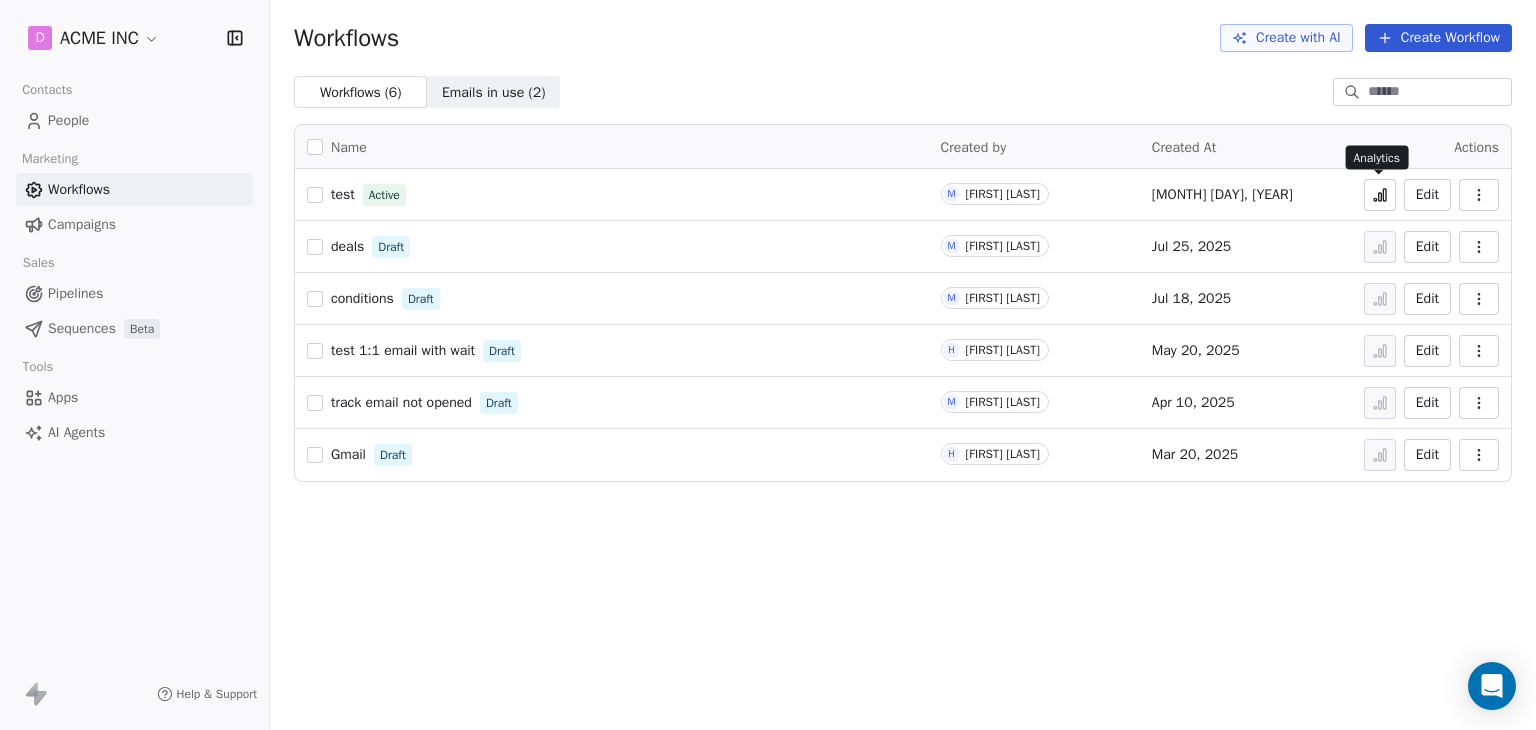 click 